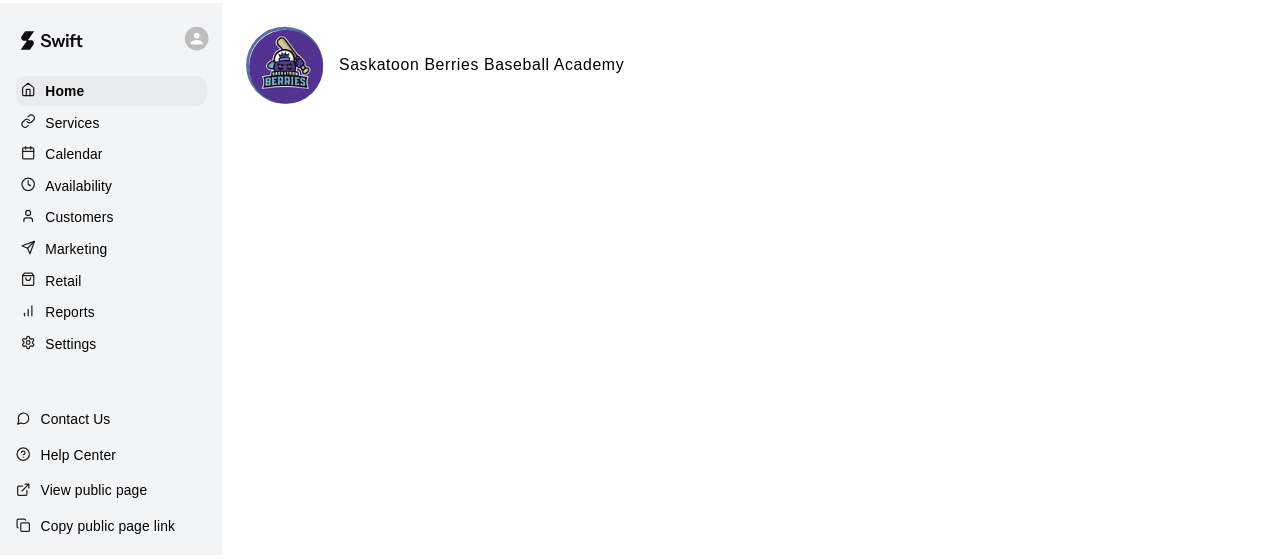 scroll, scrollTop: 0, scrollLeft: 0, axis: both 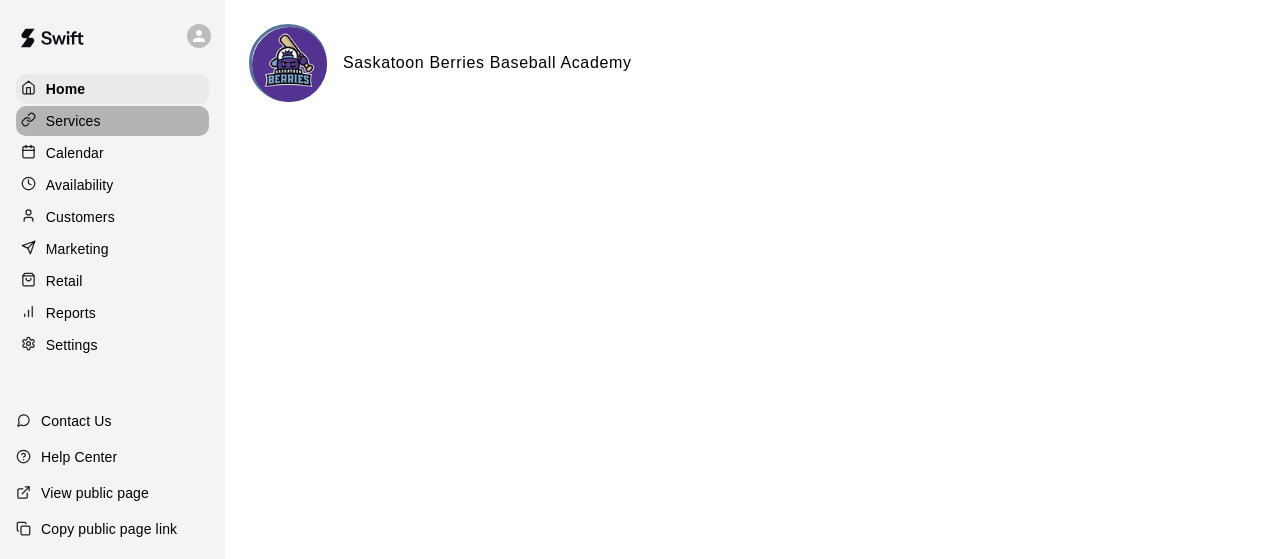 click on "Services" at bounding box center (73, 121) 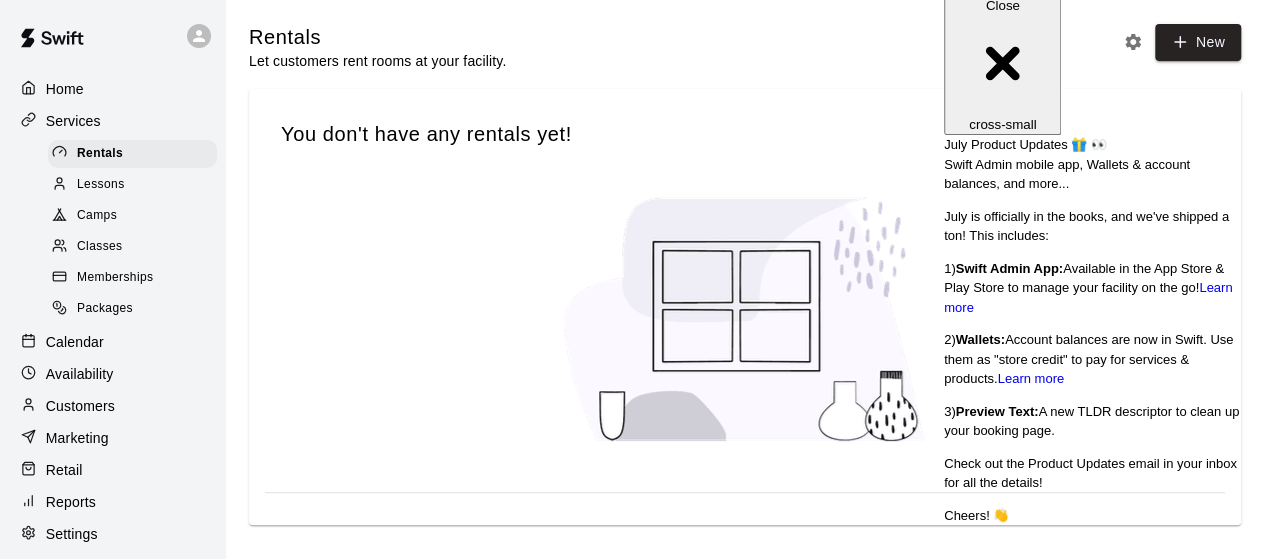 click on "Classes" at bounding box center (99, 247) 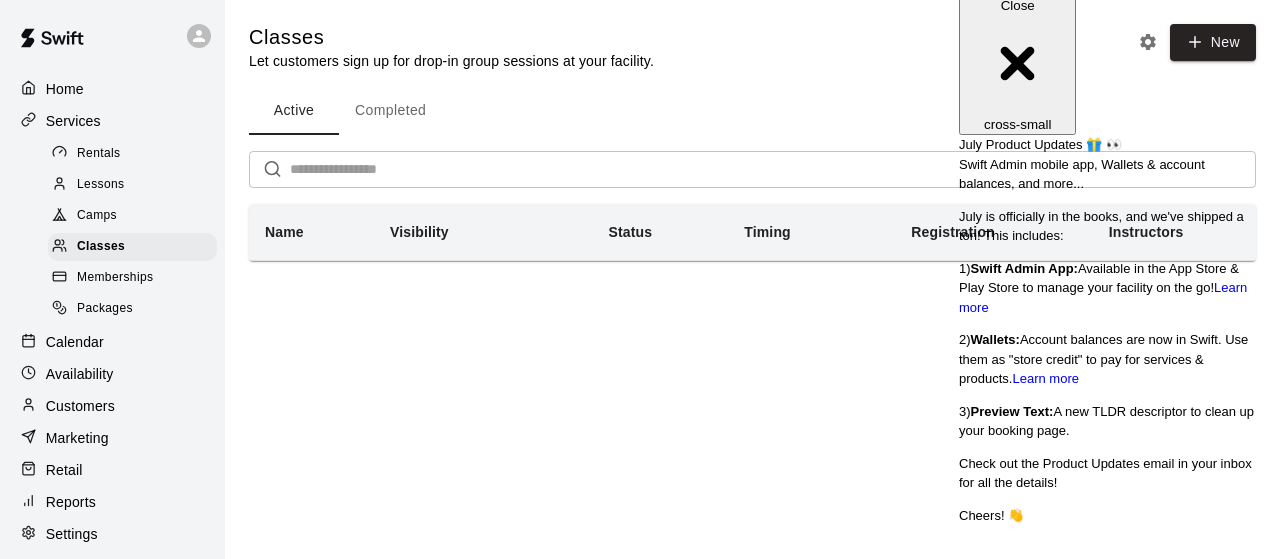 click on "Close cross-small" at bounding box center [1017, 65] 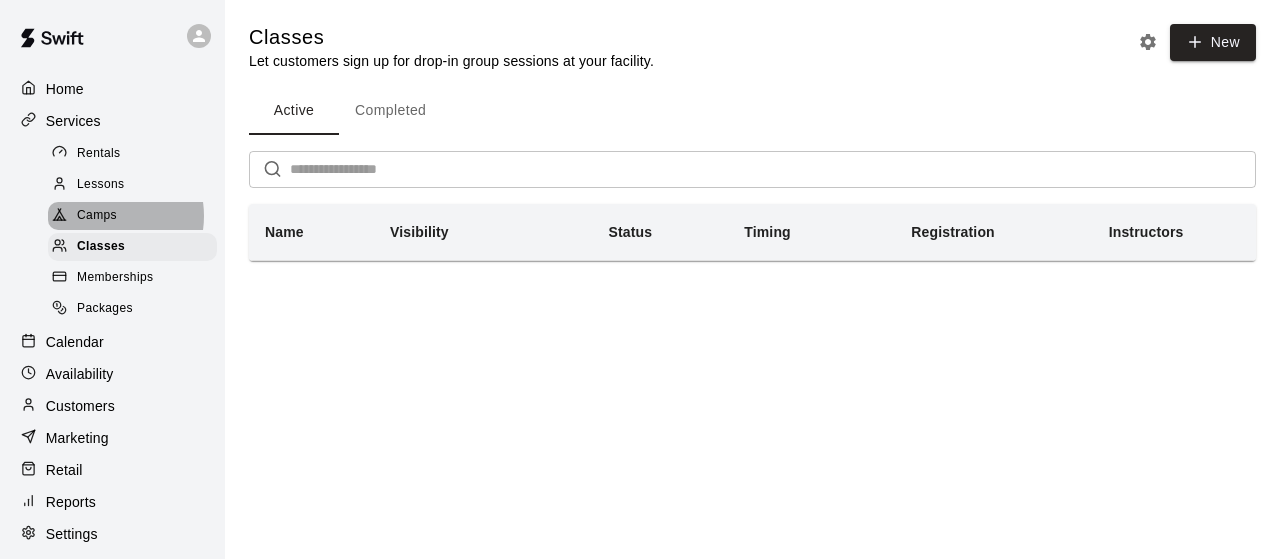 click on "Camps" at bounding box center (97, 216) 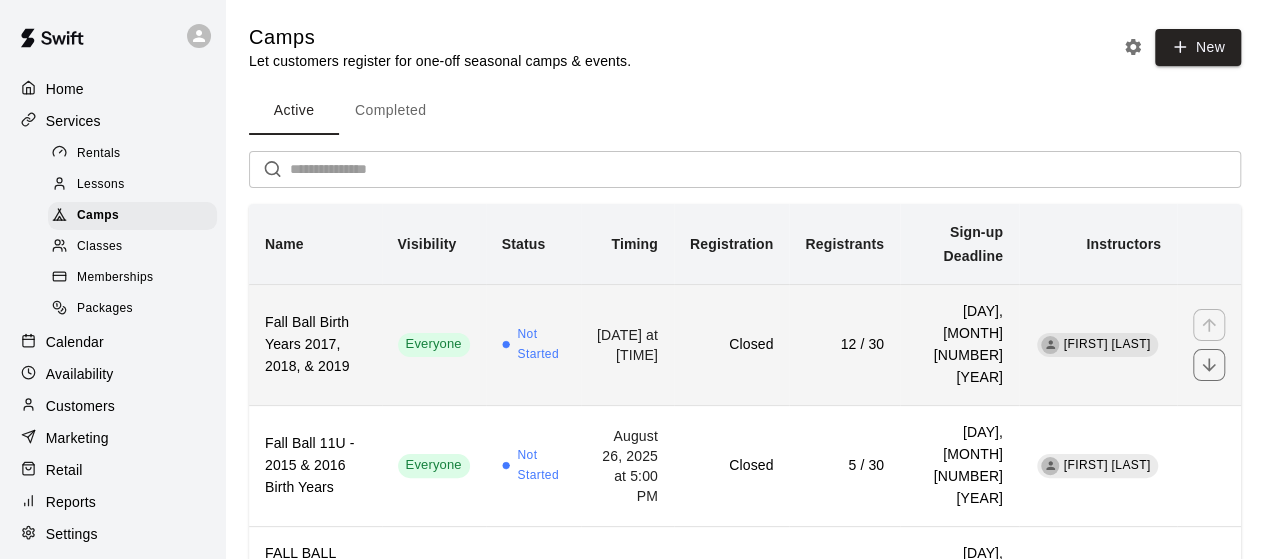 click on "Fall Ball Birth Years 2017, 2018, & 2019" at bounding box center [315, 344] 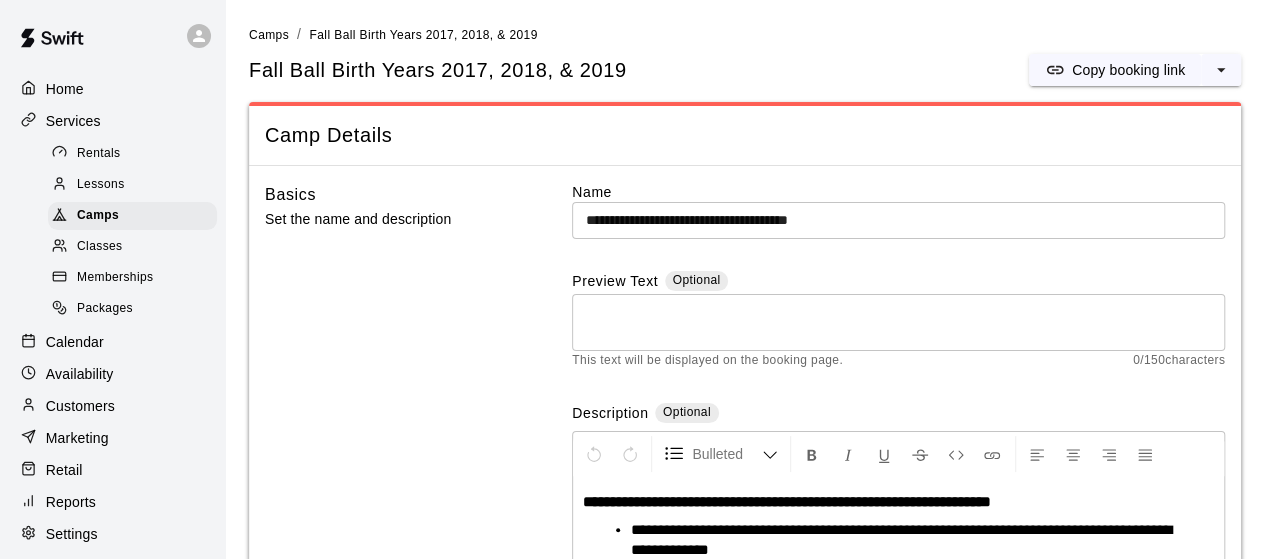 scroll, scrollTop: 104, scrollLeft: 0, axis: vertical 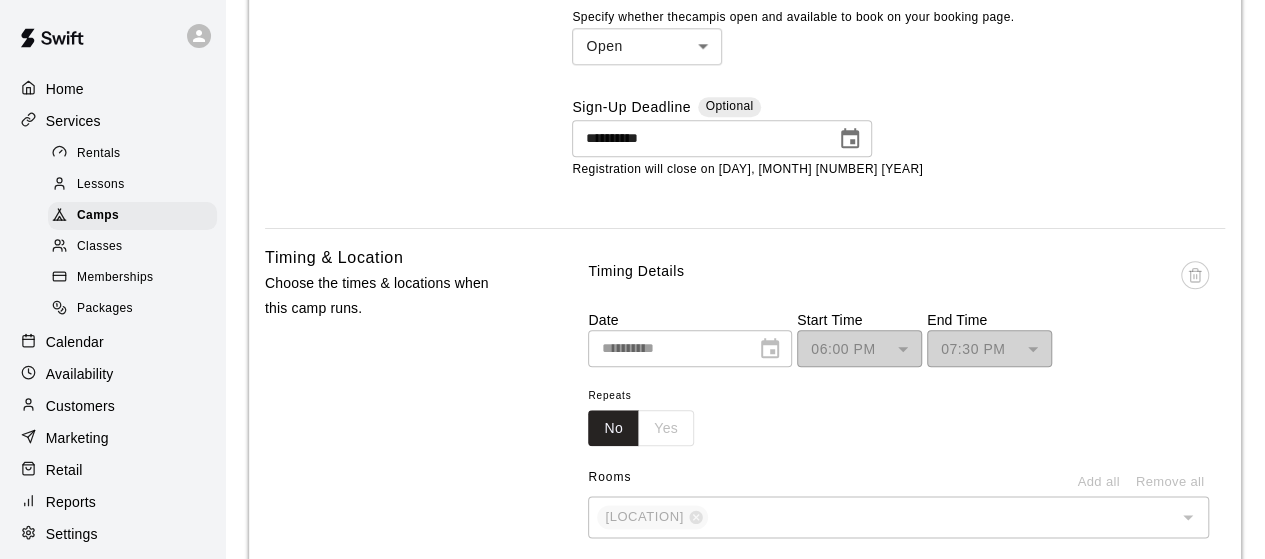 click 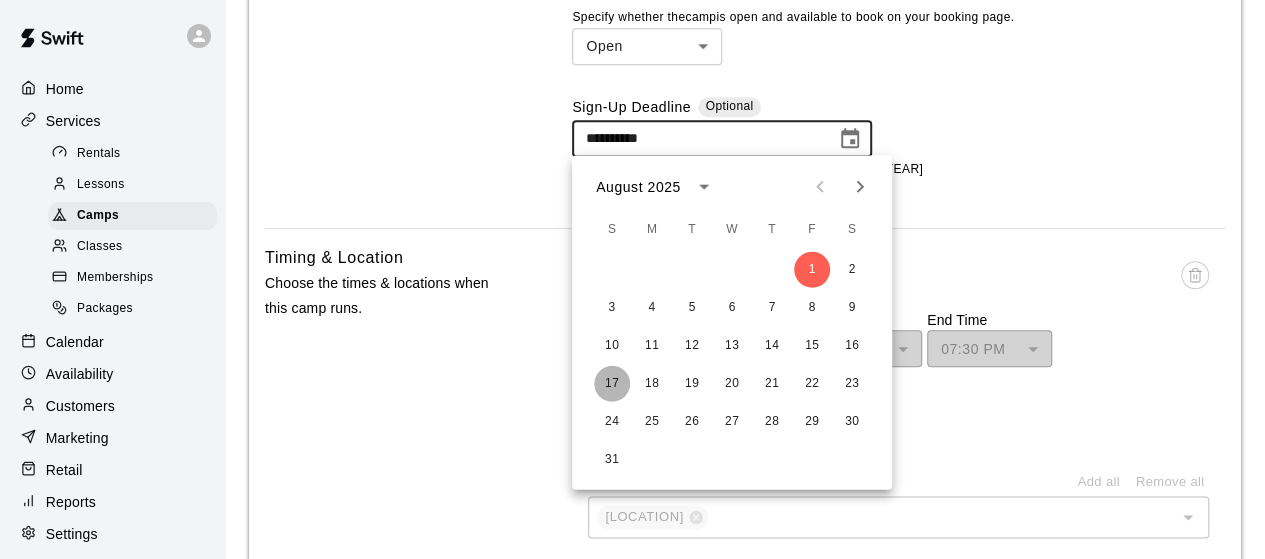 click on "17" at bounding box center (612, 383) 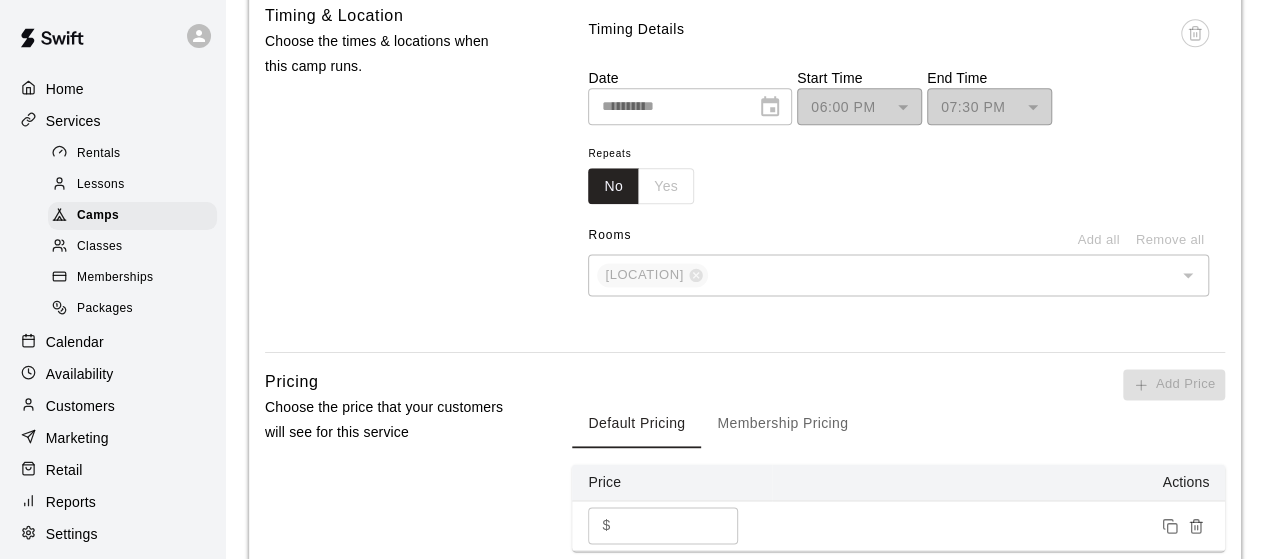 scroll, scrollTop: 1286, scrollLeft: 0, axis: vertical 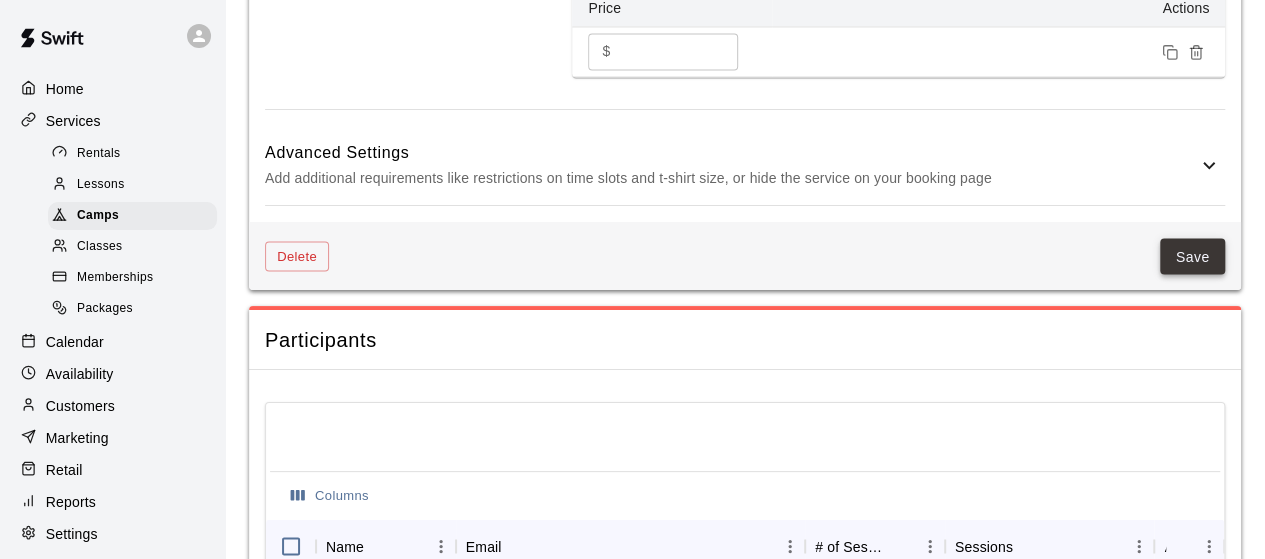 click on "Save" at bounding box center (1193, 256) 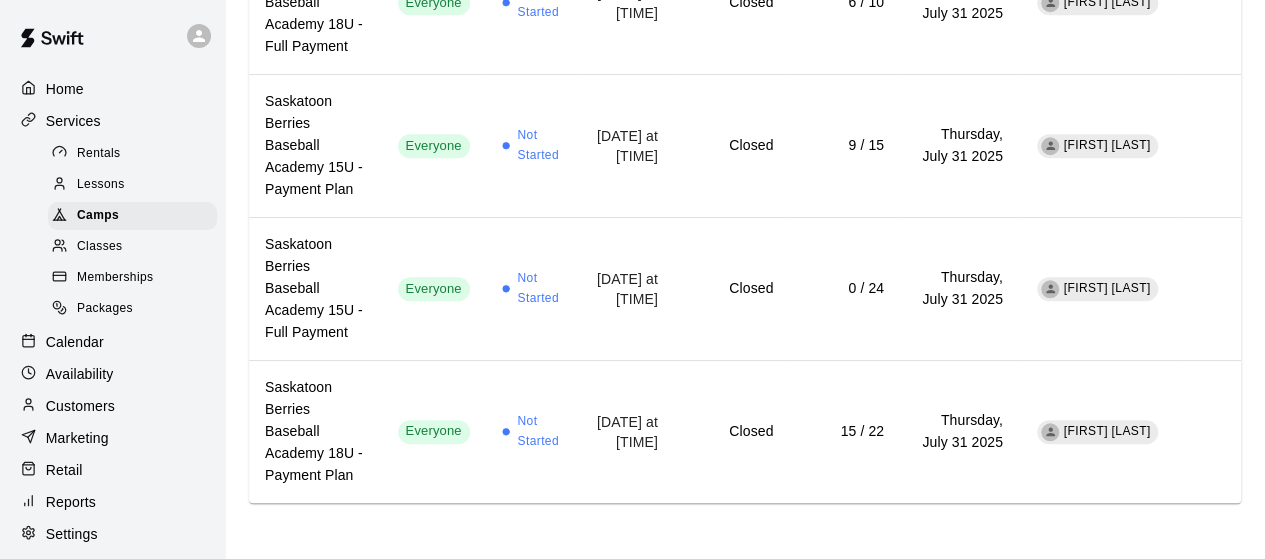 scroll, scrollTop: 0, scrollLeft: 0, axis: both 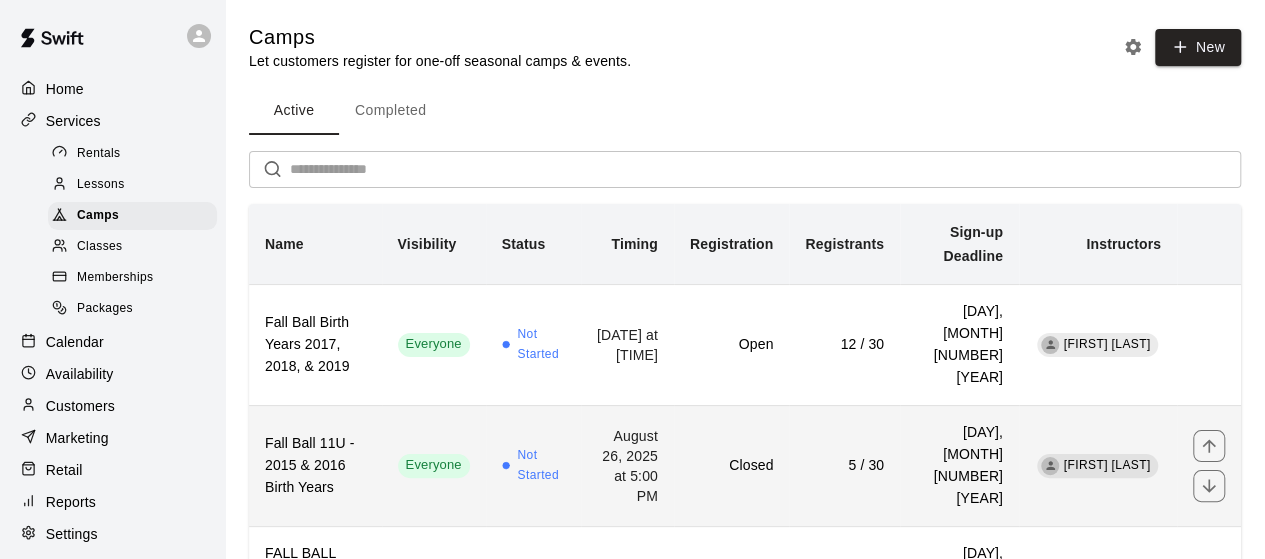 click on "Everyone" at bounding box center [434, 465] 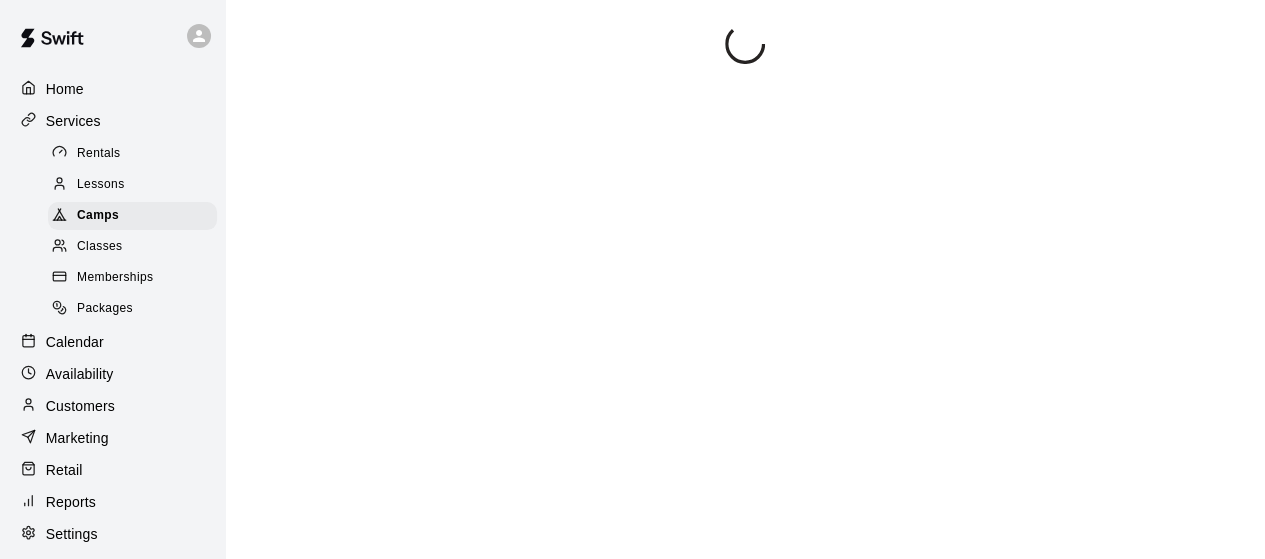scroll, scrollTop: 112, scrollLeft: 0, axis: vertical 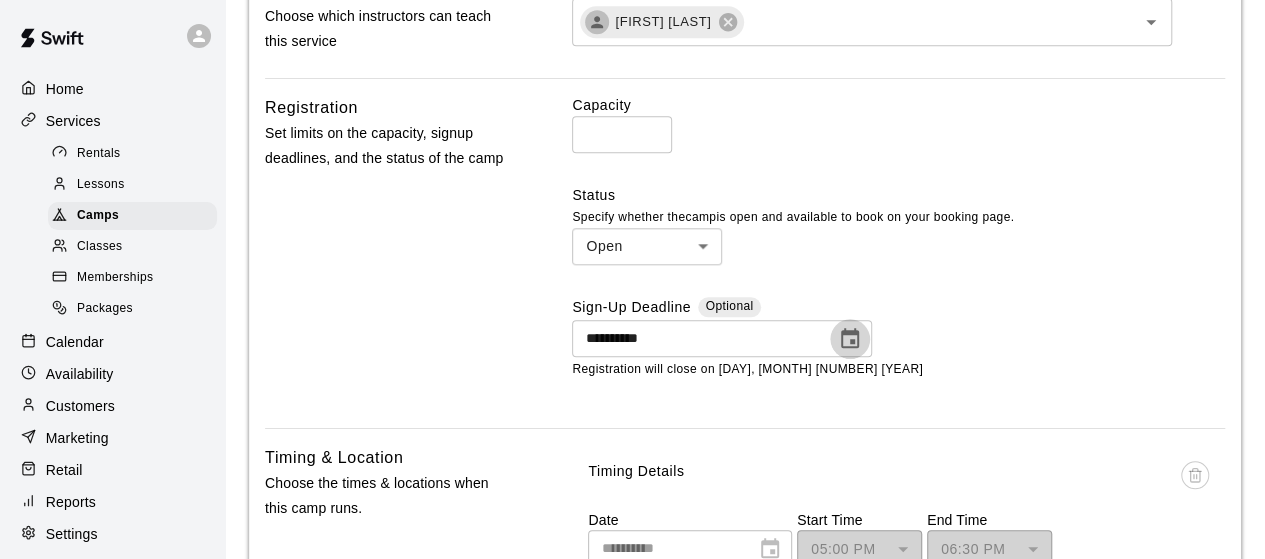 click 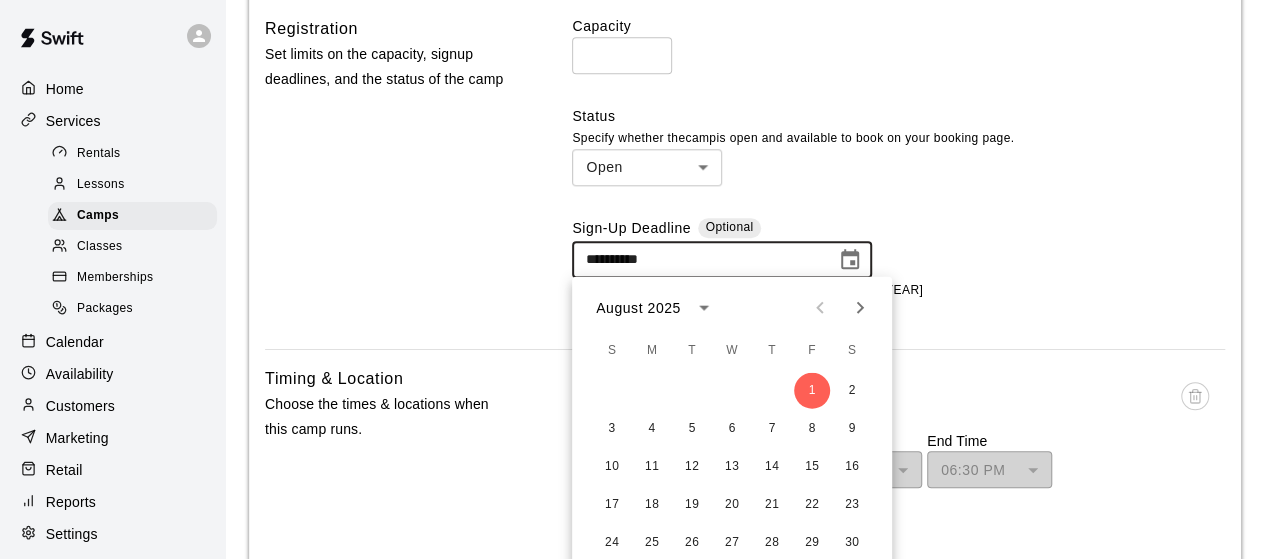 scroll, scrollTop: 892, scrollLeft: 0, axis: vertical 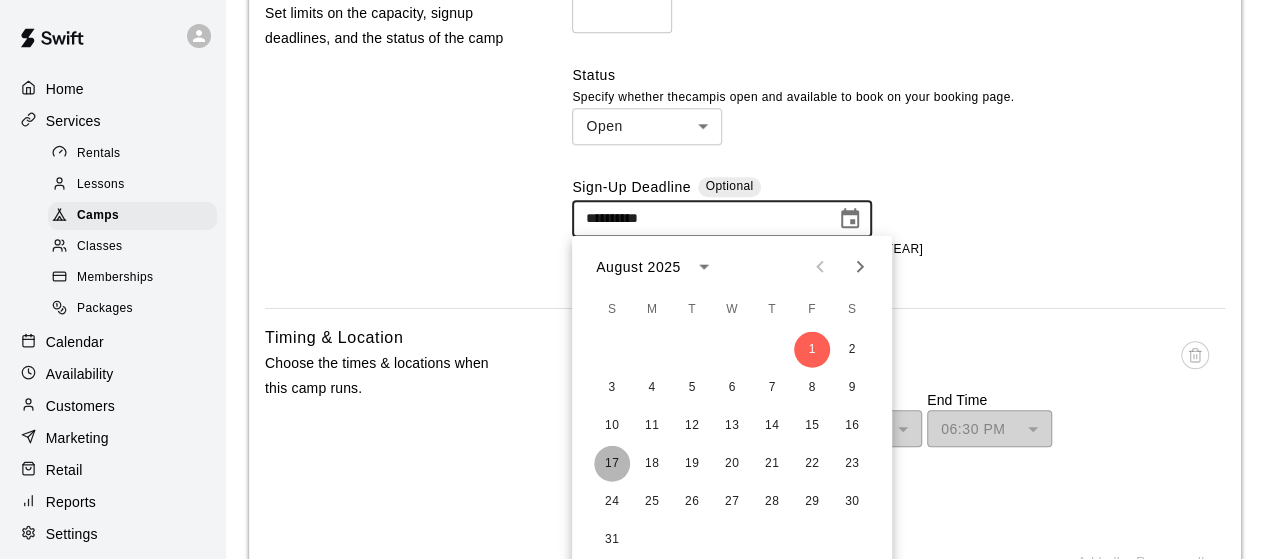 click on "17" at bounding box center [612, 463] 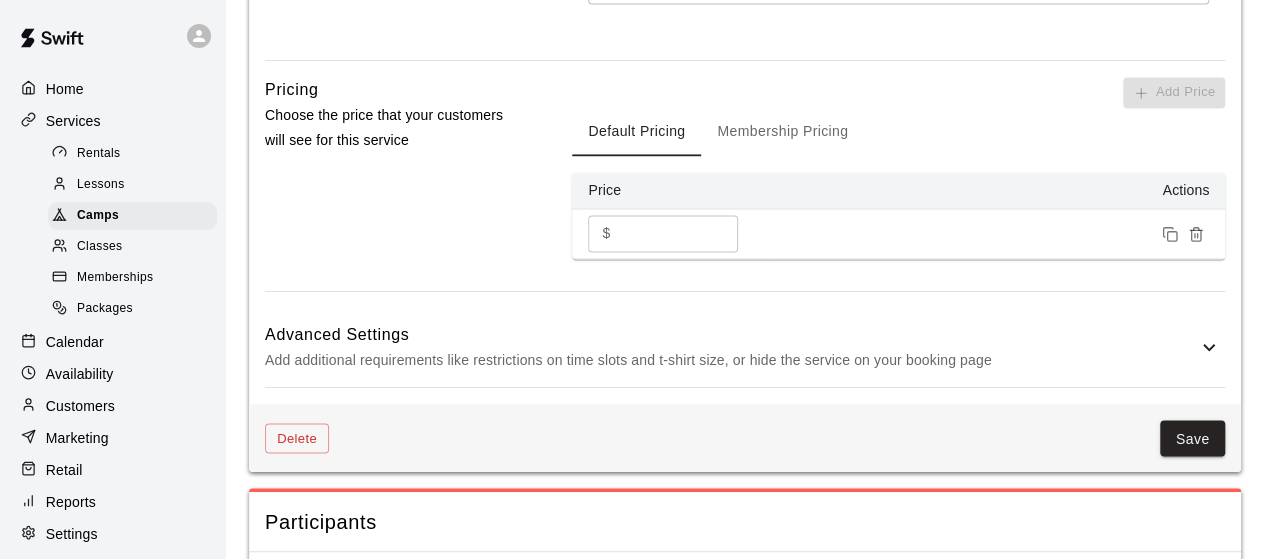 scroll, scrollTop: 1513, scrollLeft: 0, axis: vertical 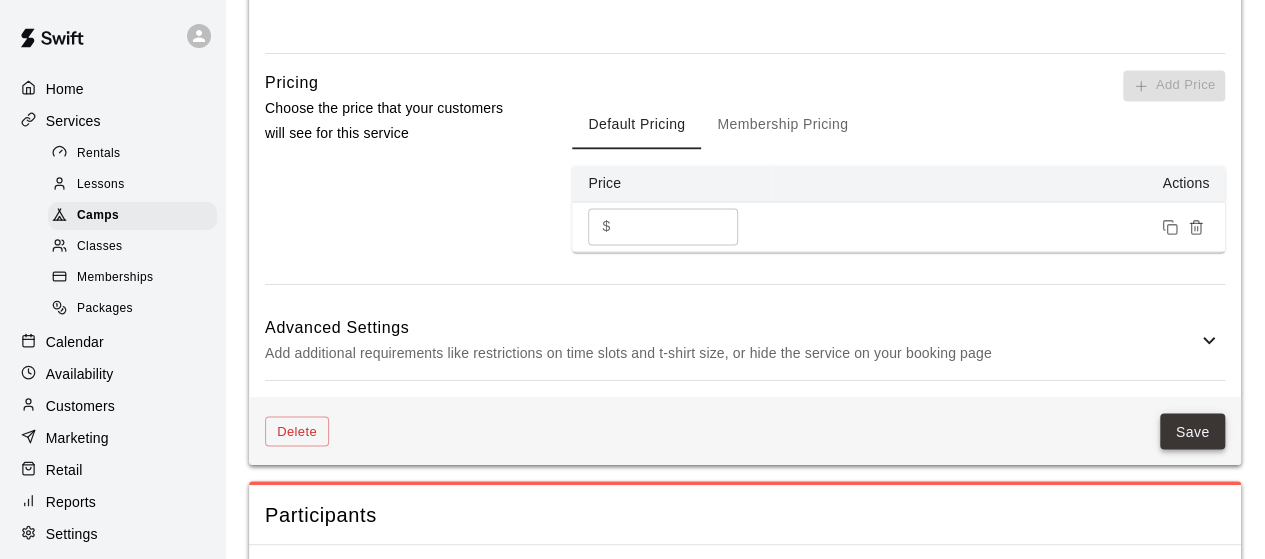 click on "Save" at bounding box center [1193, 431] 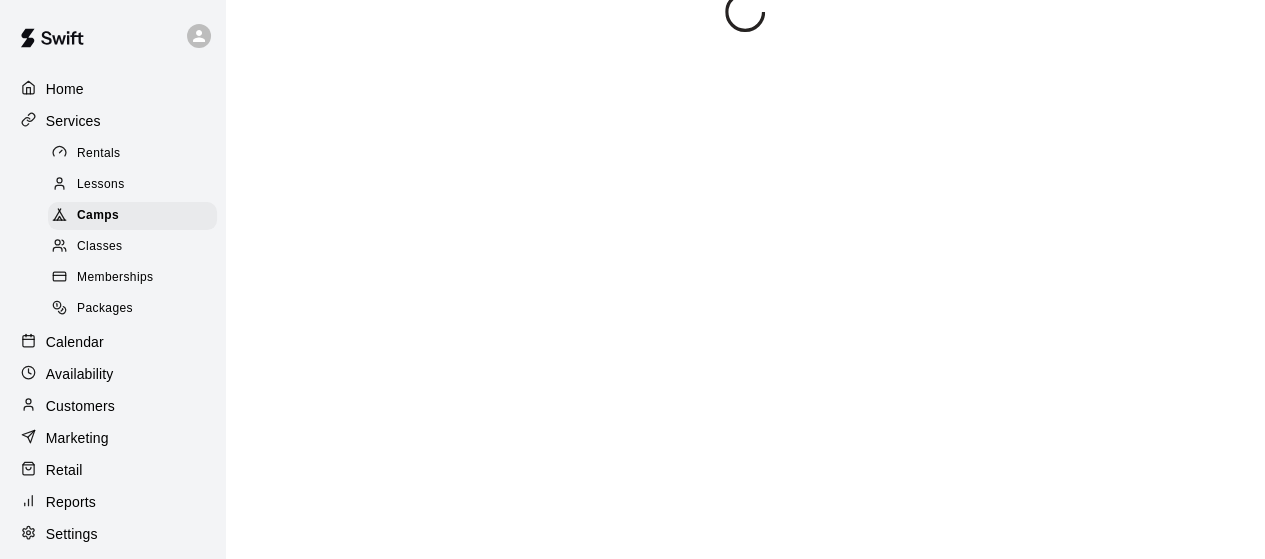 scroll, scrollTop: 0, scrollLeft: 0, axis: both 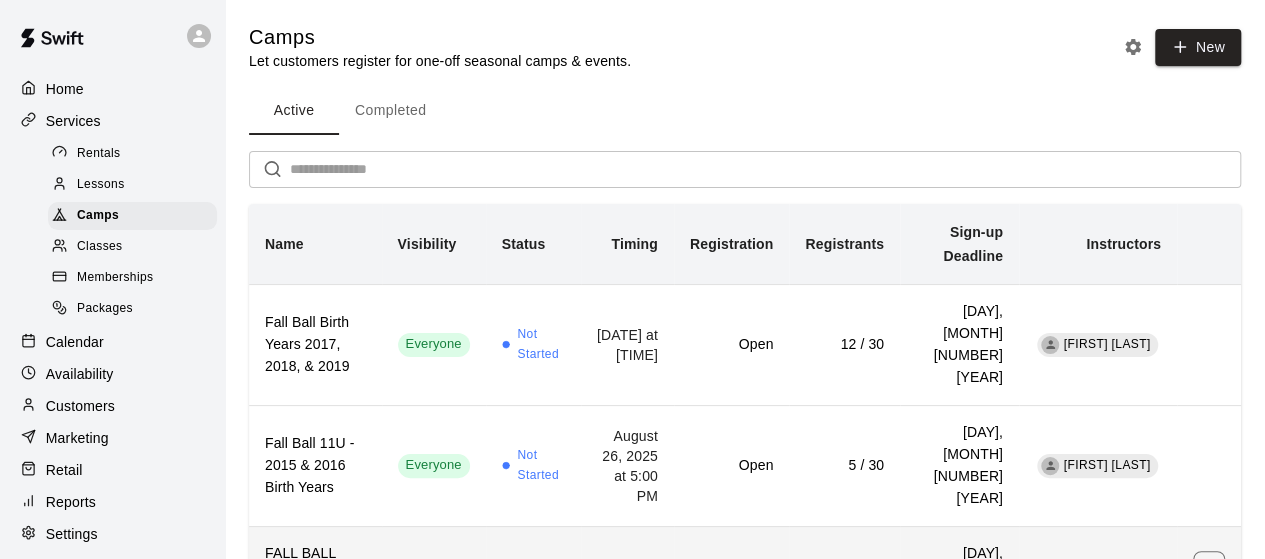 click on "Closed" at bounding box center [731, 587] 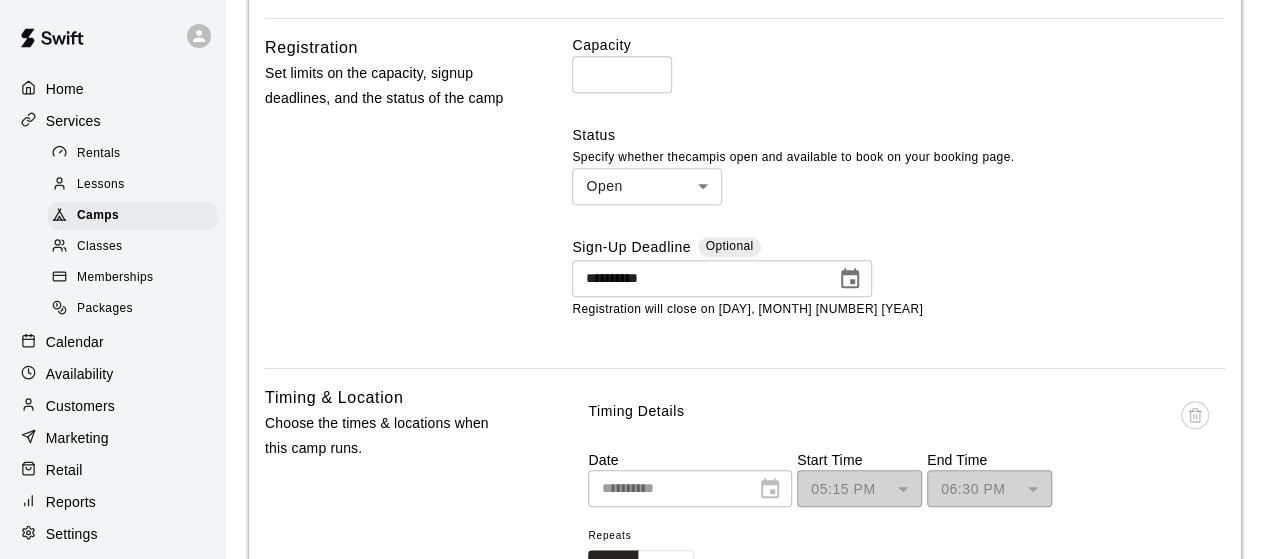 scroll, scrollTop: 836, scrollLeft: 0, axis: vertical 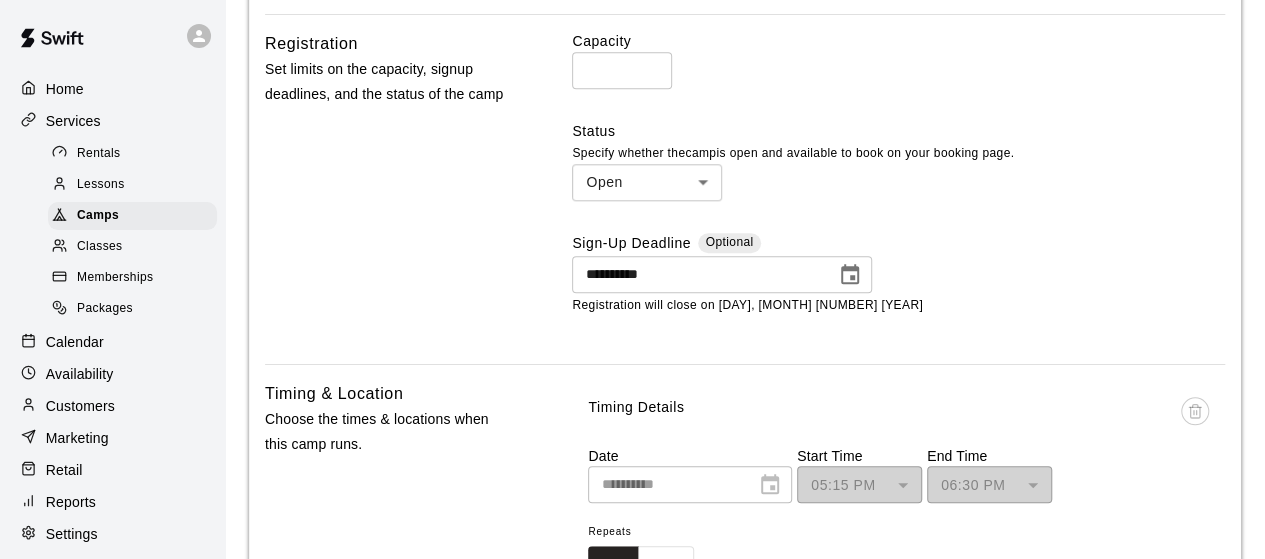 click 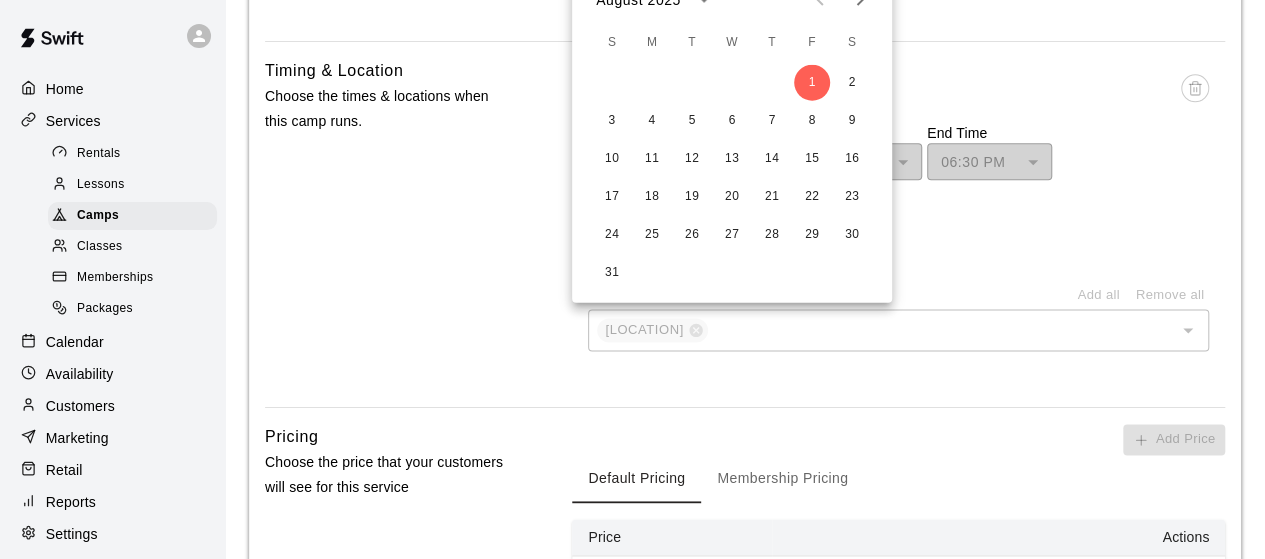 scroll, scrollTop: 1184, scrollLeft: 0, axis: vertical 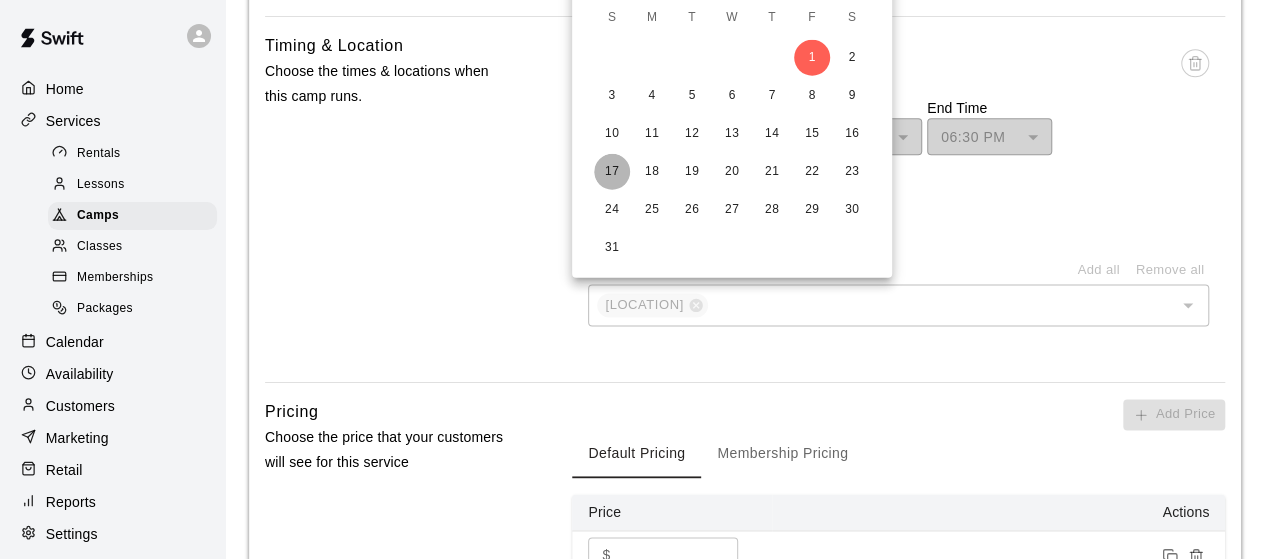 click on "17" at bounding box center (612, 171) 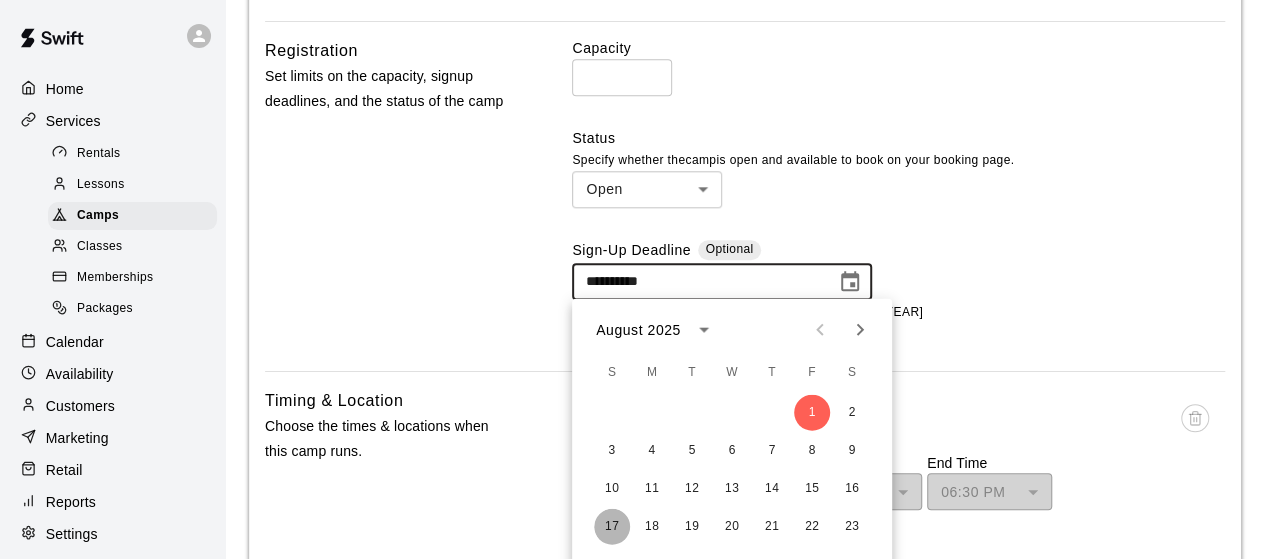 type on "**********" 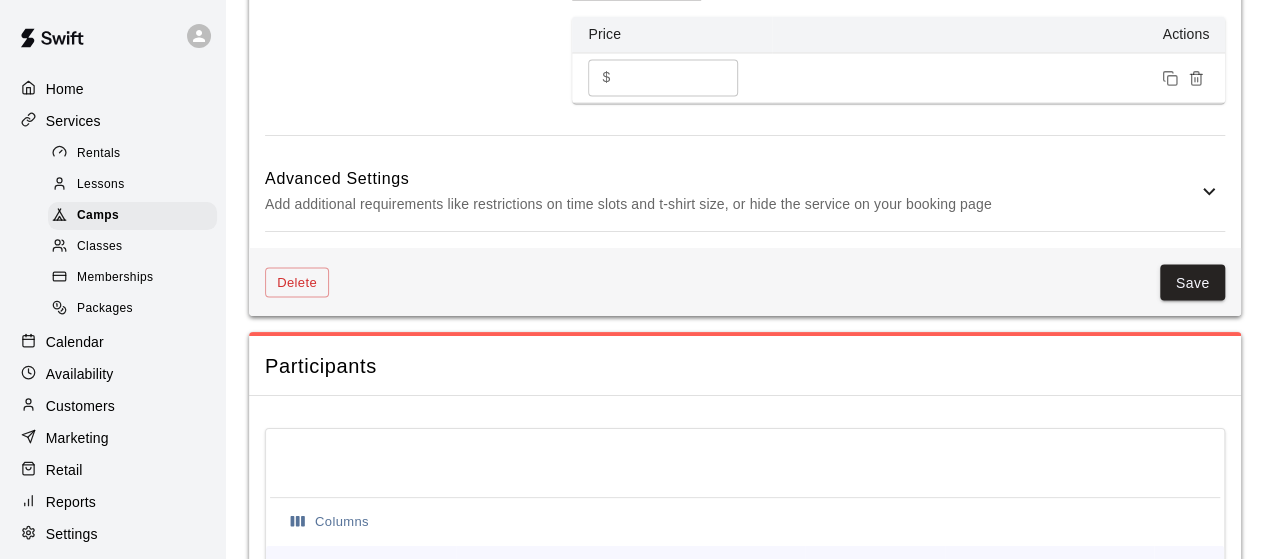 scroll, scrollTop: 1671, scrollLeft: 0, axis: vertical 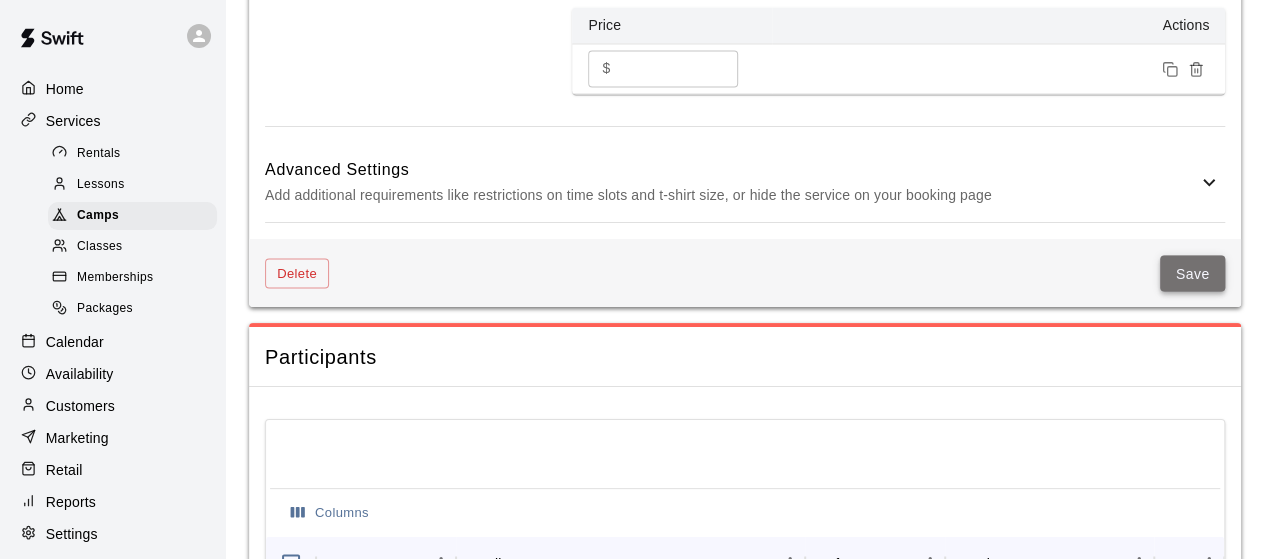 click on "Save" at bounding box center [1193, 273] 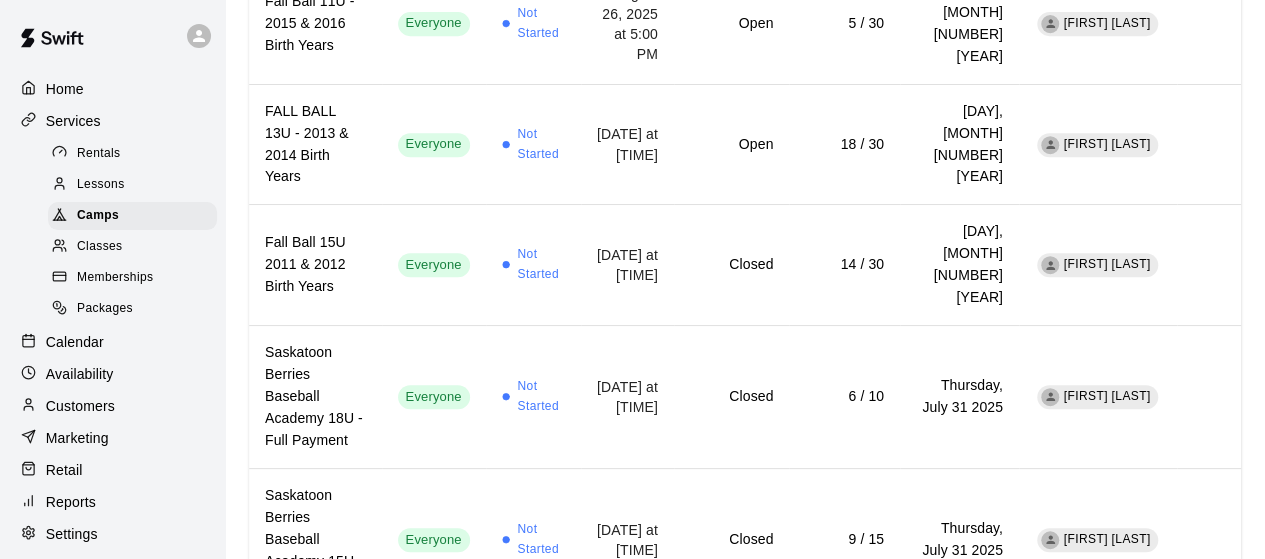 scroll, scrollTop: 445, scrollLeft: 0, axis: vertical 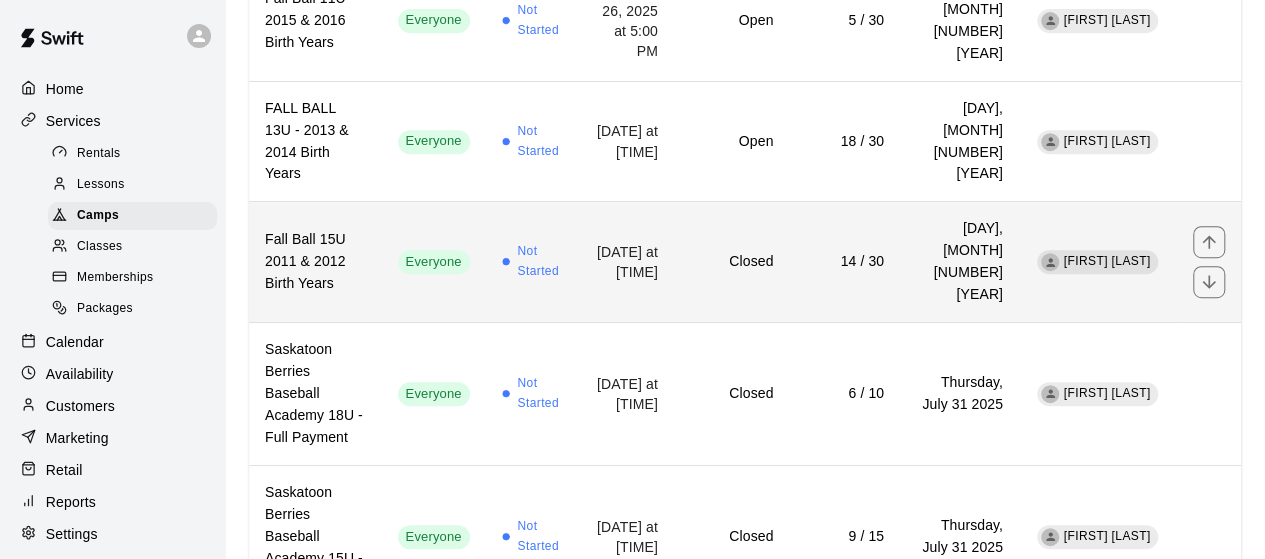 click on "Closed" at bounding box center [731, 262] 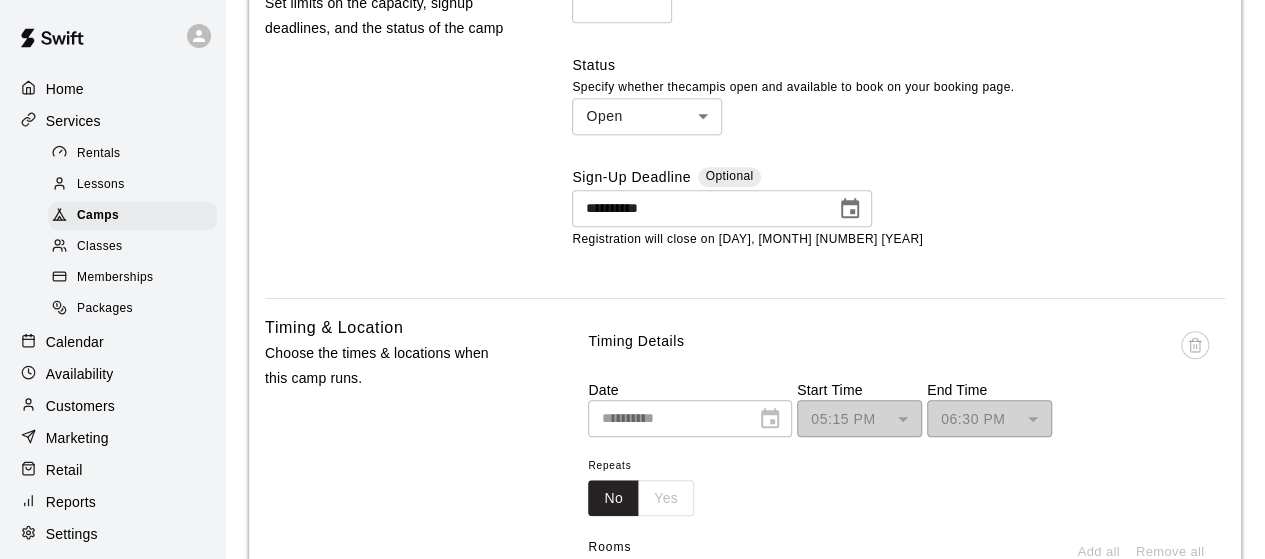 scroll, scrollTop: 972, scrollLeft: 0, axis: vertical 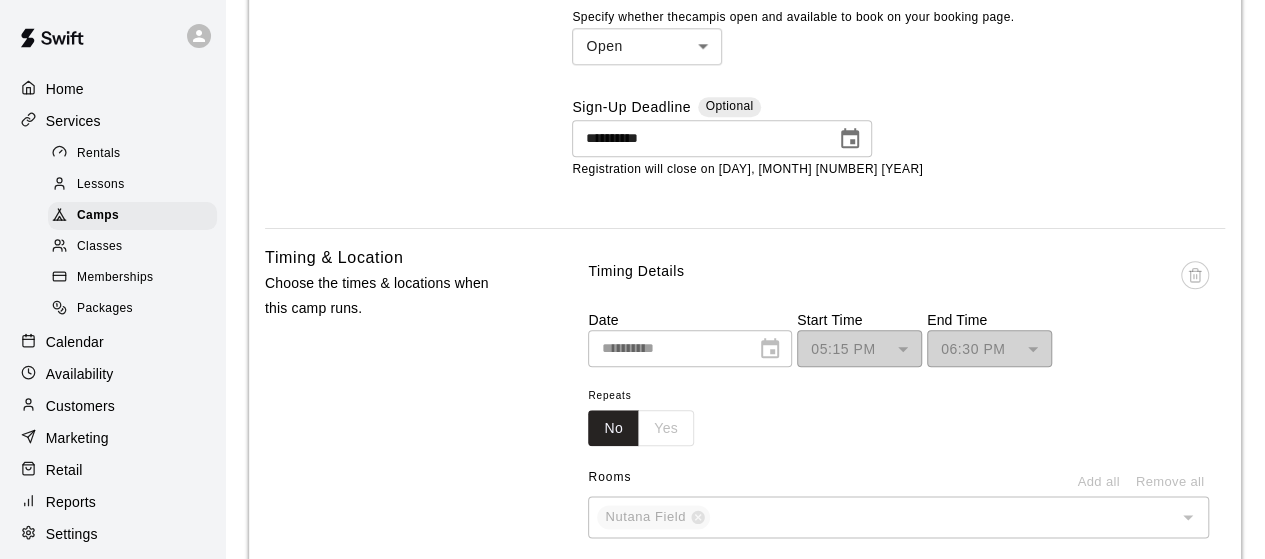 click 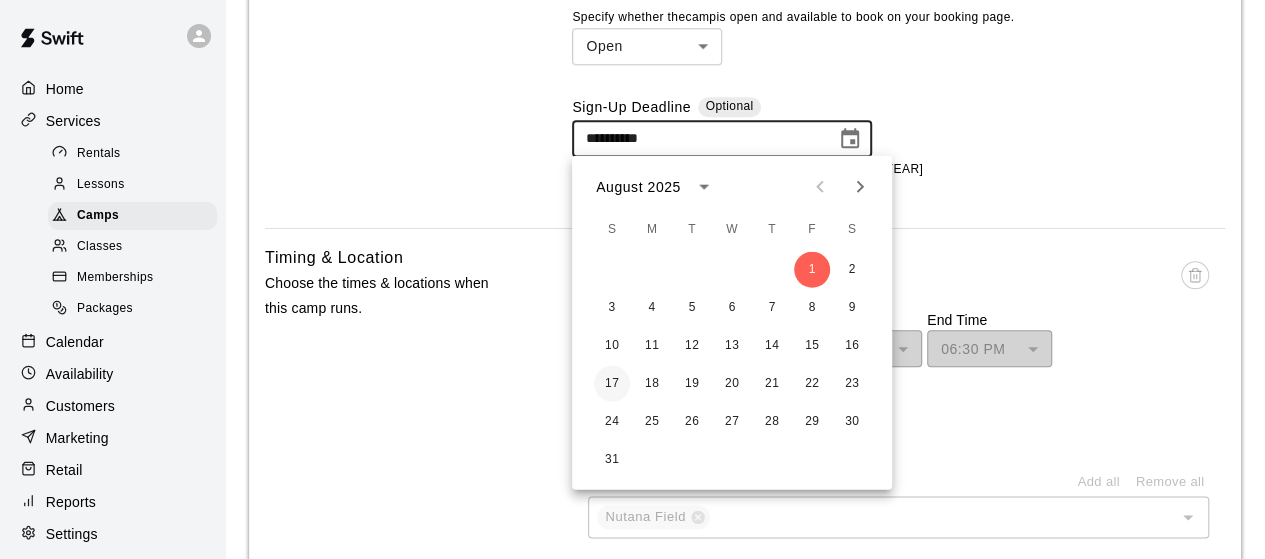 click on "17" at bounding box center [612, 383] 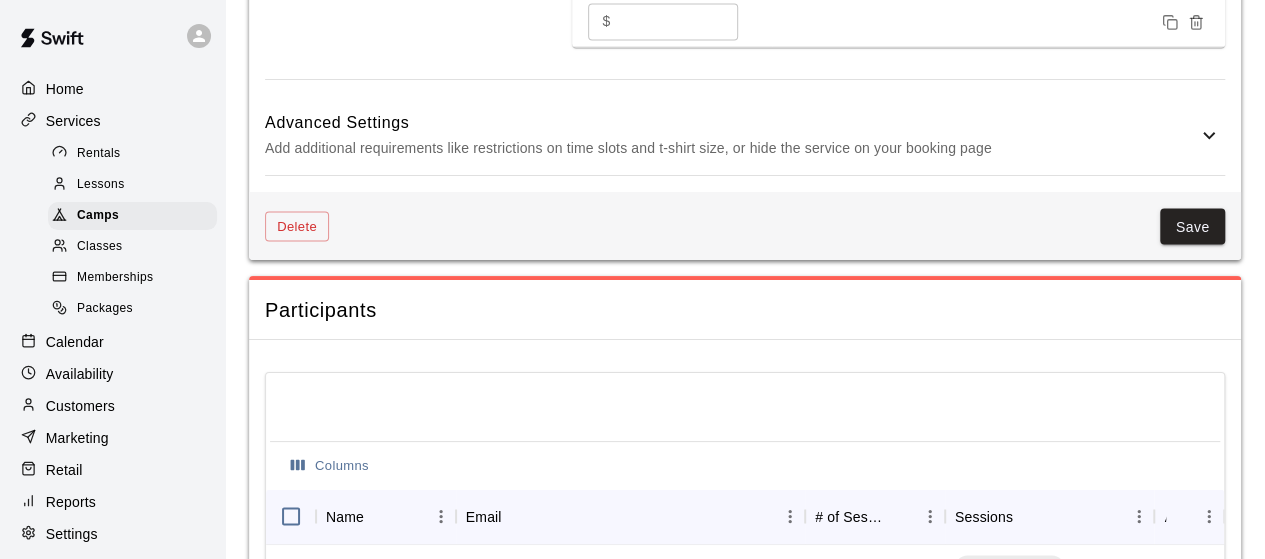 scroll, scrollTop: 1809, scrollLeft: 0, axis: vertical 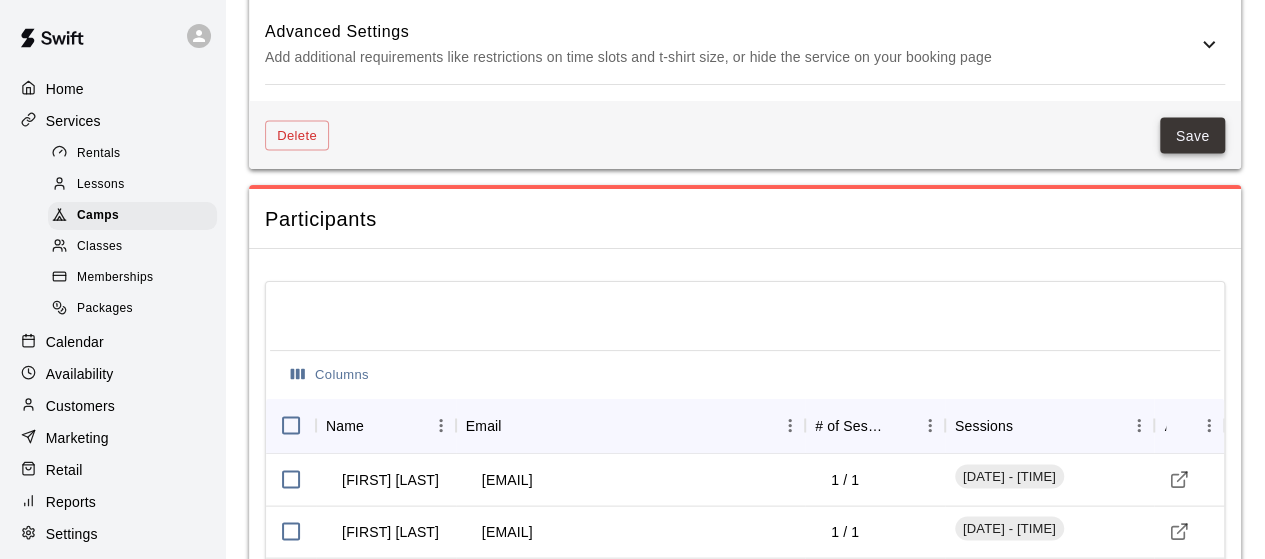 click on "Save" at bounding box center (1193, 135) 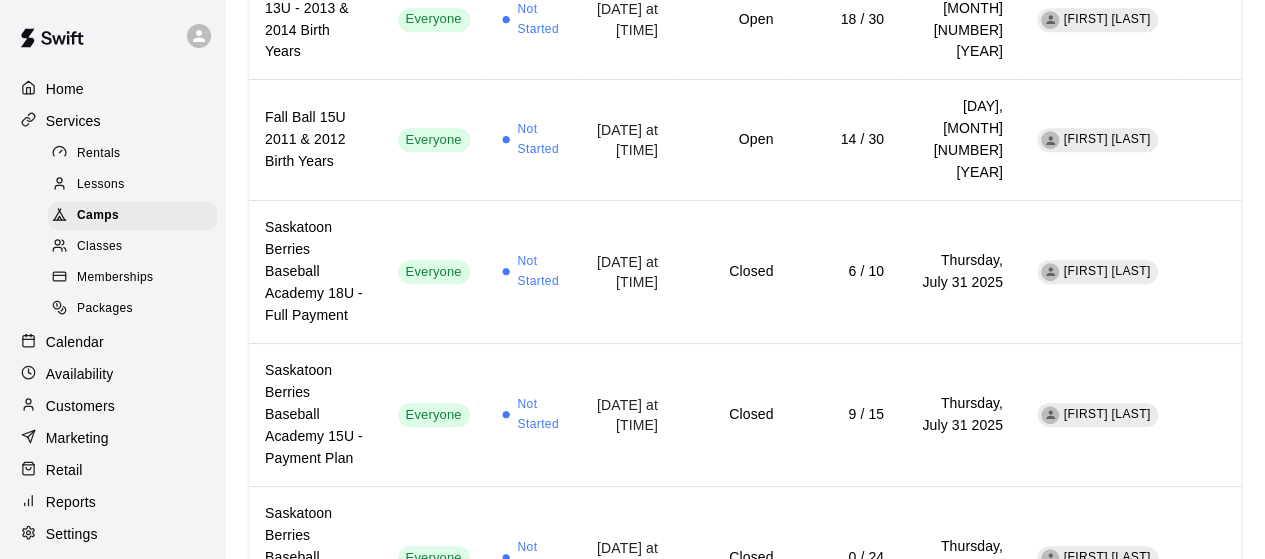 scroll, scrollTop: 568, scrollLeft: 0, axis: vertical 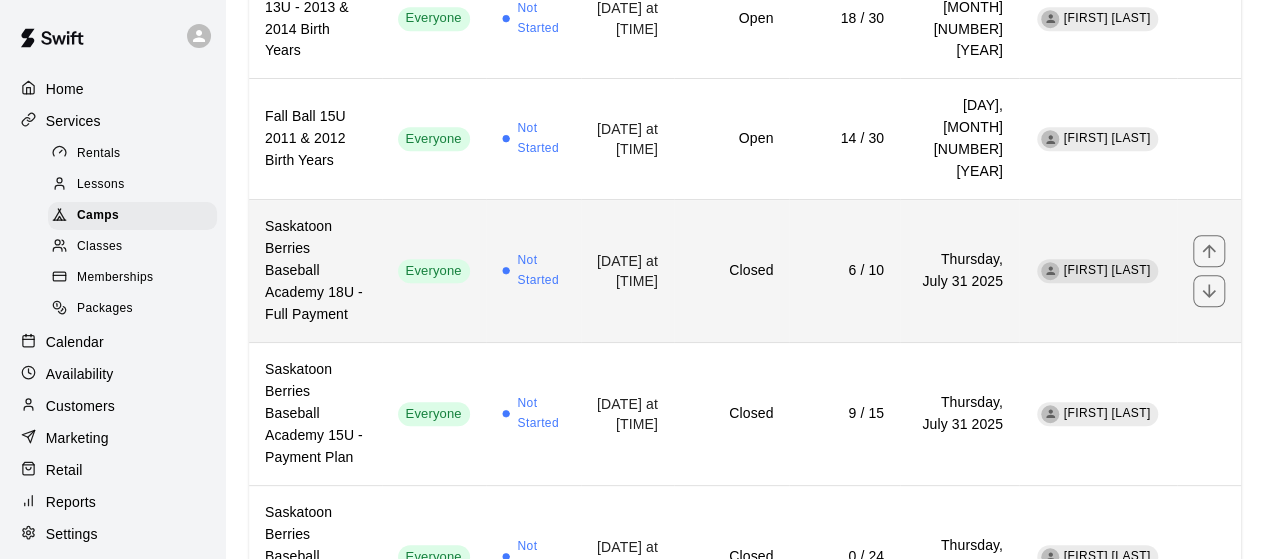 click on "6 / 10" at bounding box center (844, 271) 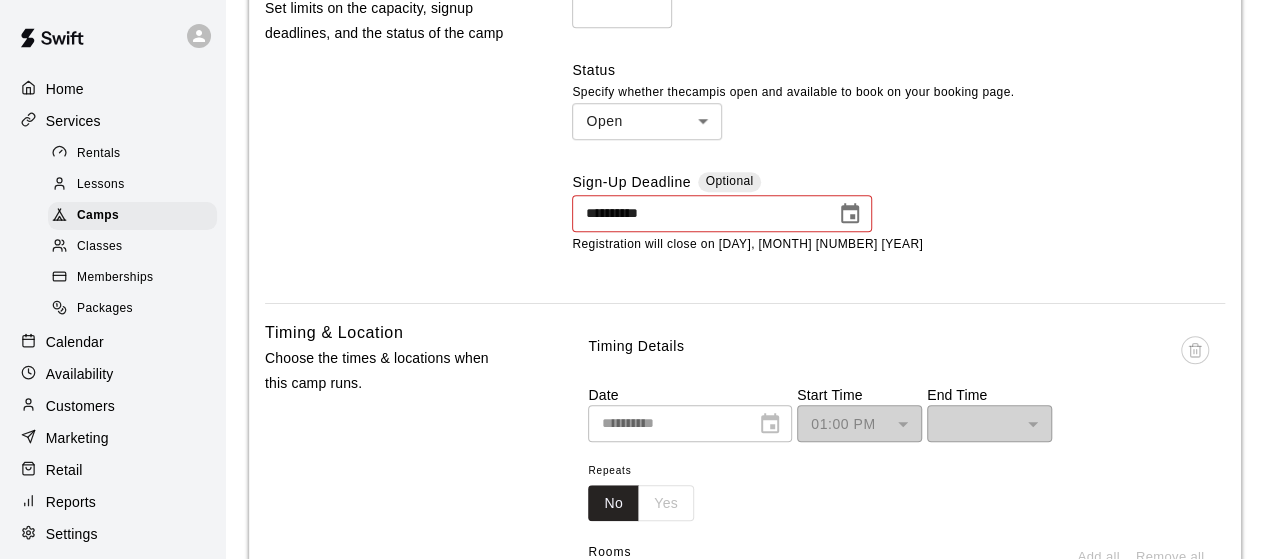 scroll, scrollTop: 919, scrollLeft: 0, axis: vertical 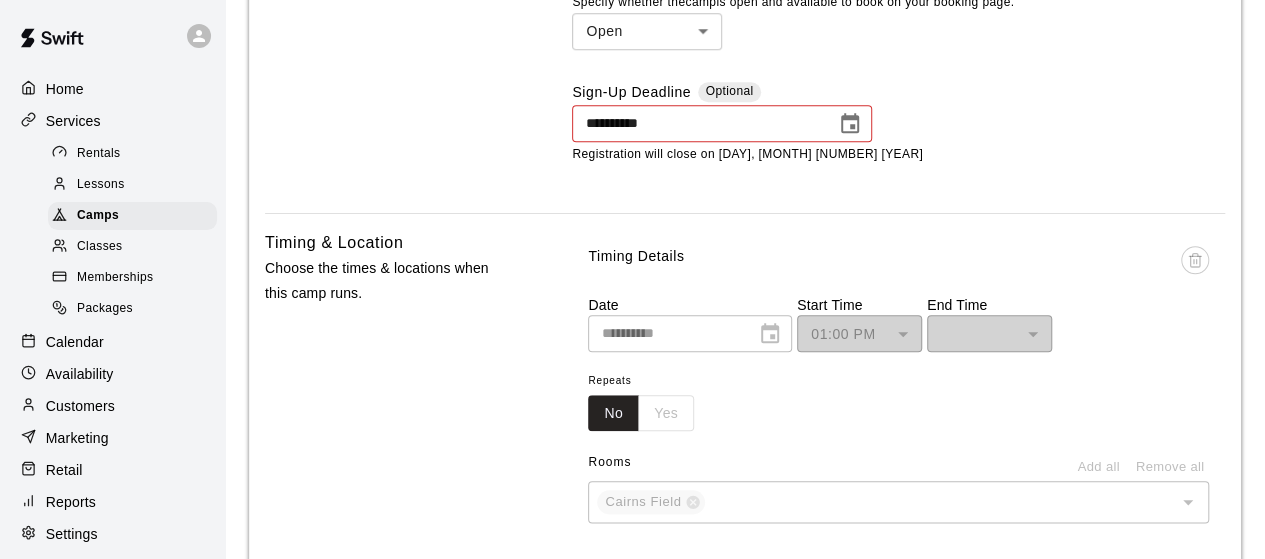 click 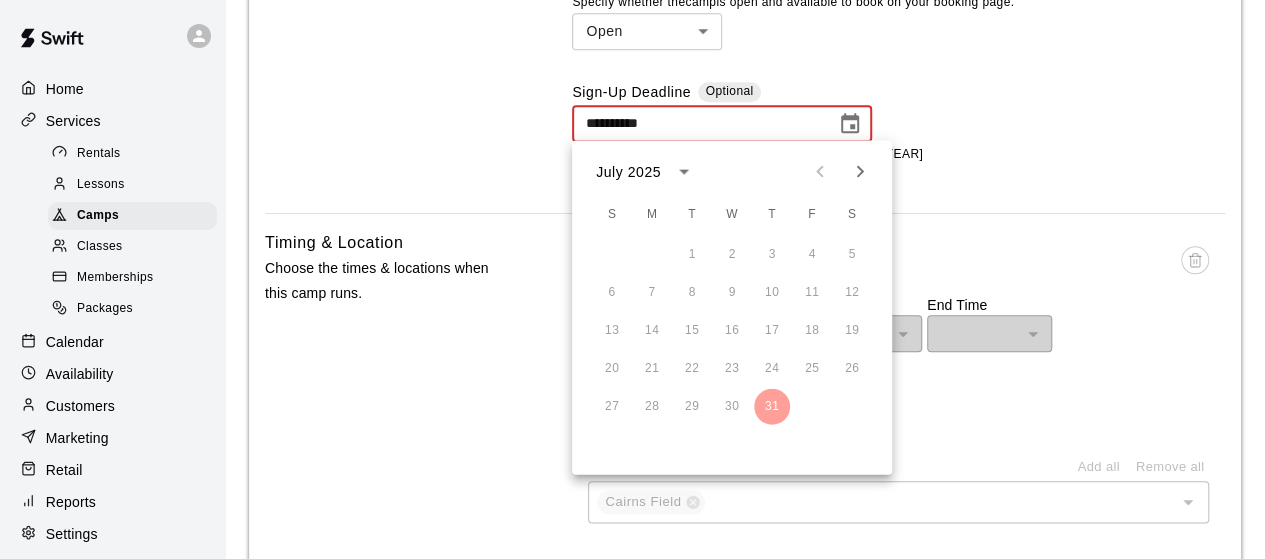 click 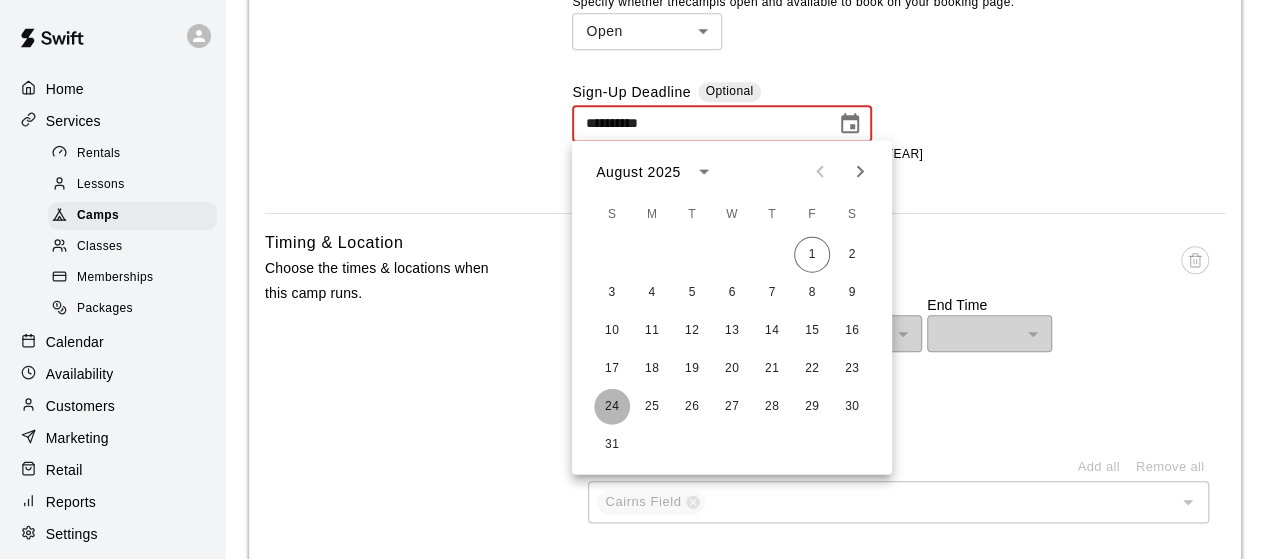 click on "24" at bounding box center (612, 406) 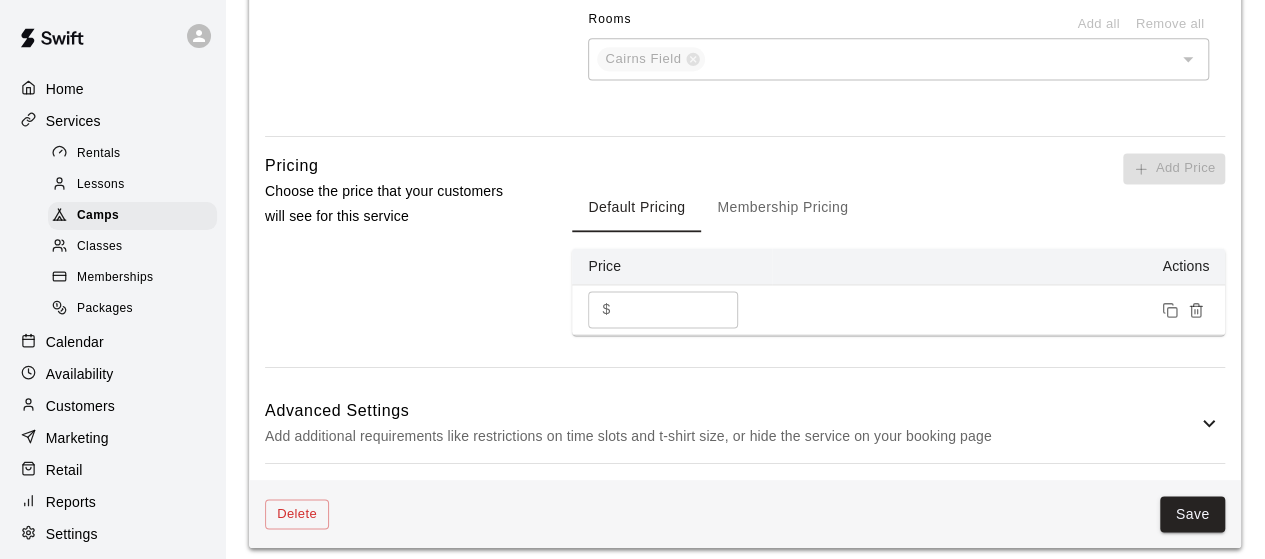 scroll, scrollTop: 1452, scrollLeft: 0, axis: vertical 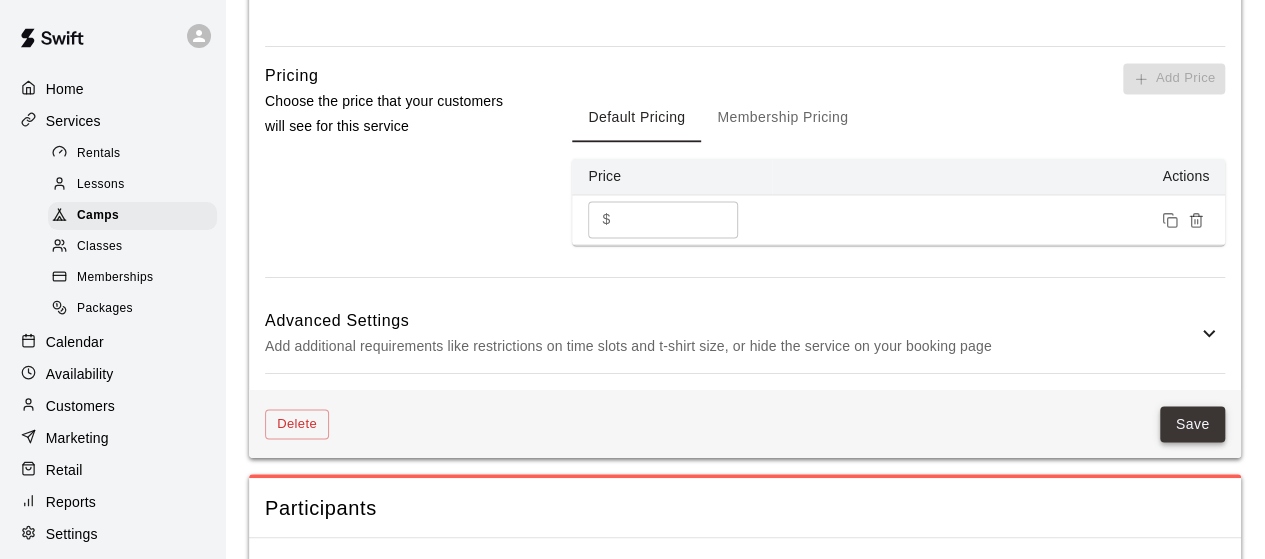 click on "Save" at bounding box center [1193, 424] 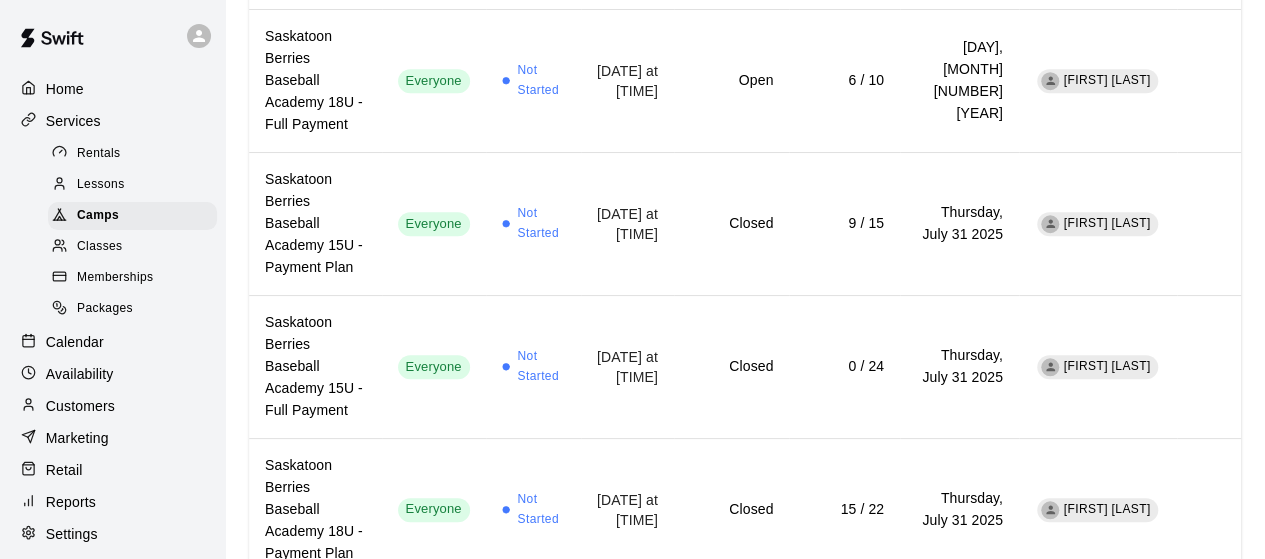 scroll, scrollTop: 767, scrollLeft: 0, axis: vertical 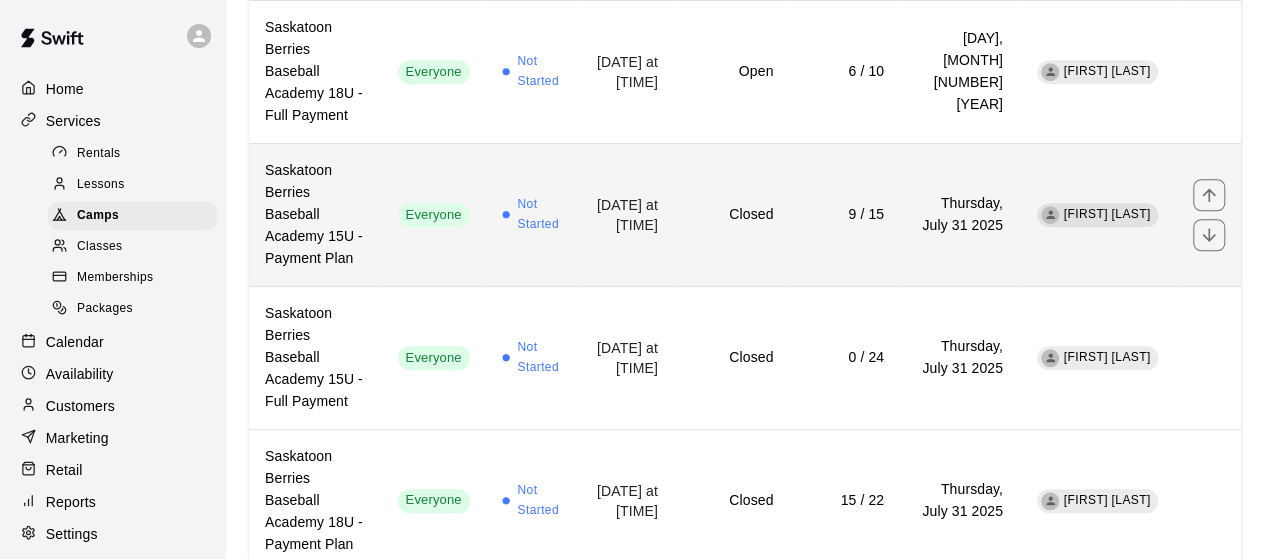 click on "Closed" at bounding box center [731, 215] 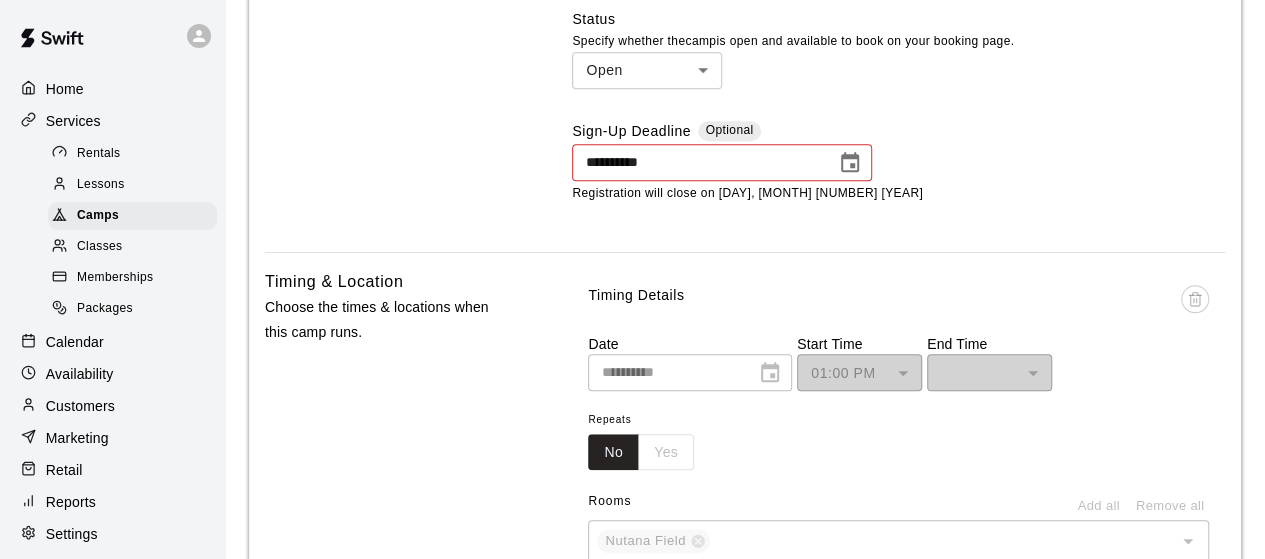 scroll, scrollTop: 872, scrollLeft: 0, axis: vertical 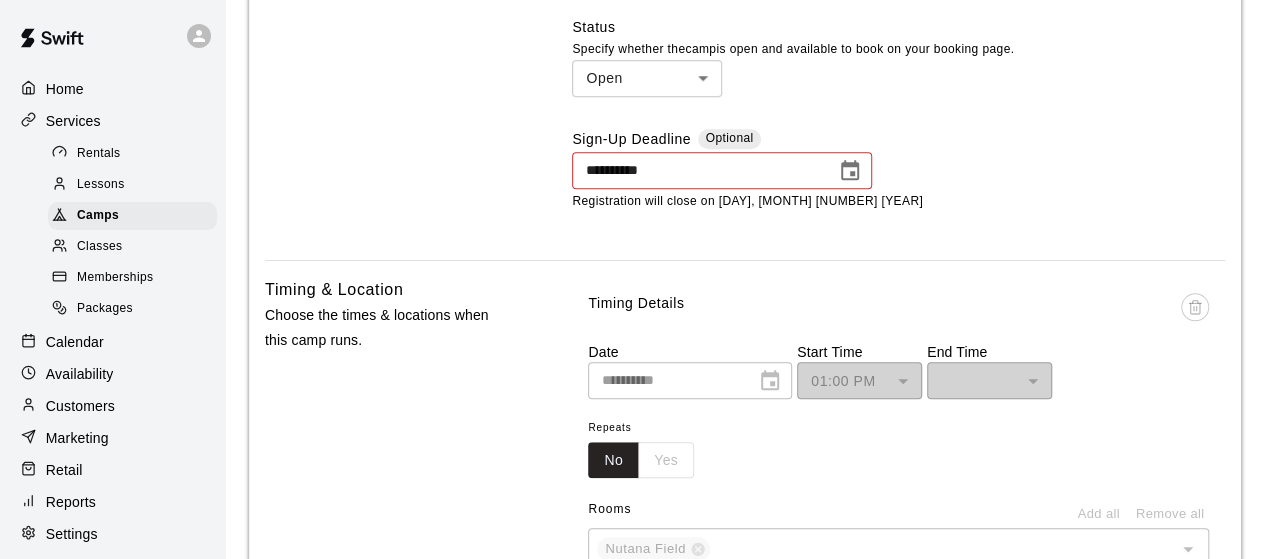 click 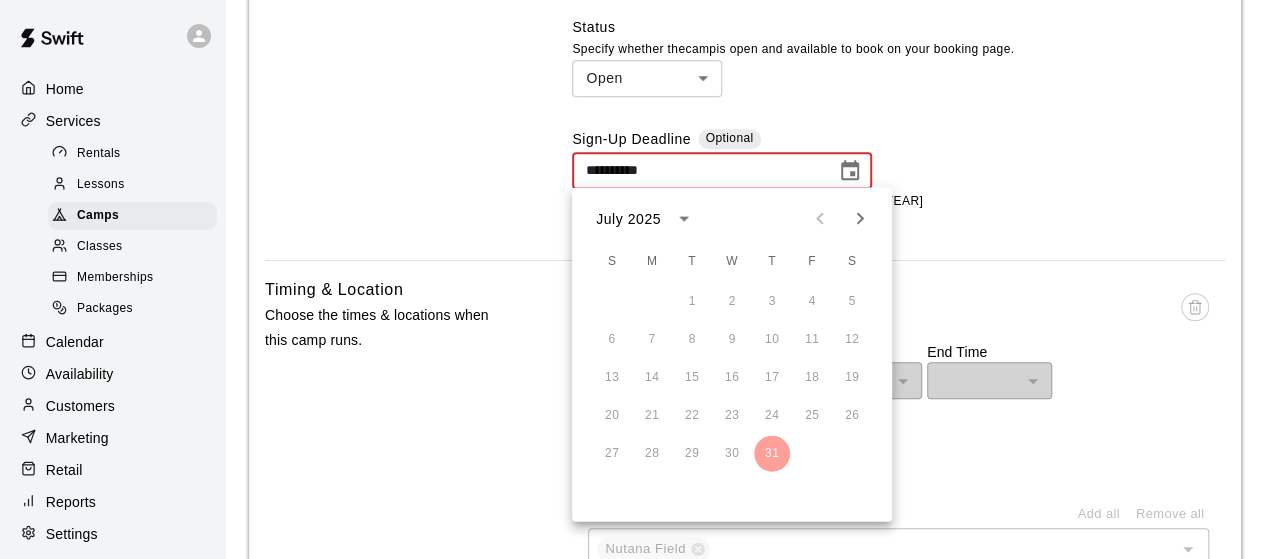 click 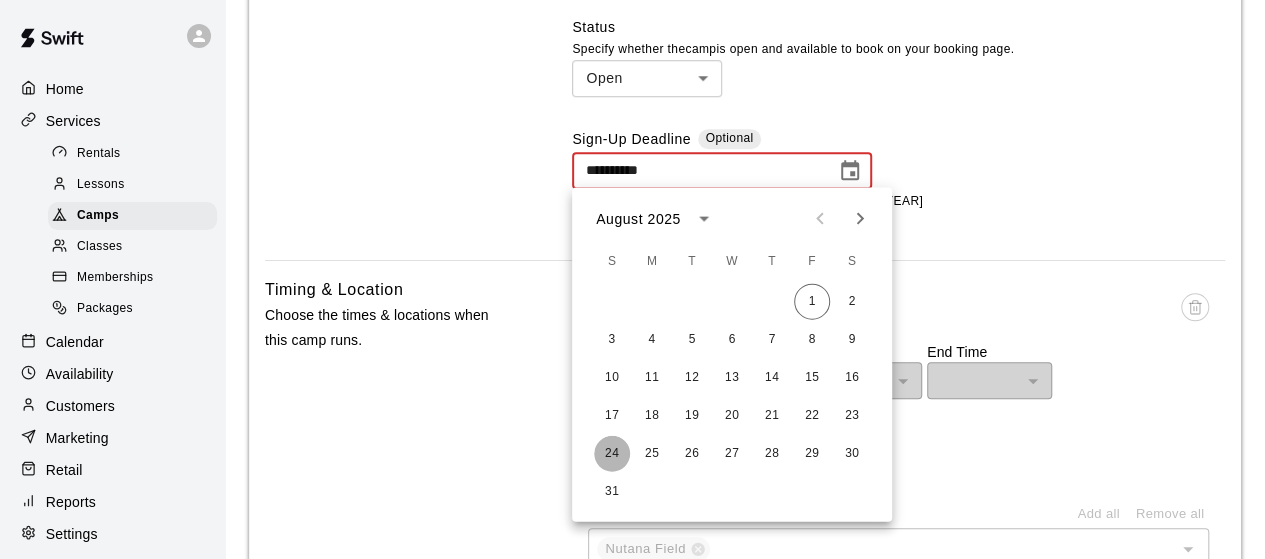 click on "24" at bounding box center [612, 453] 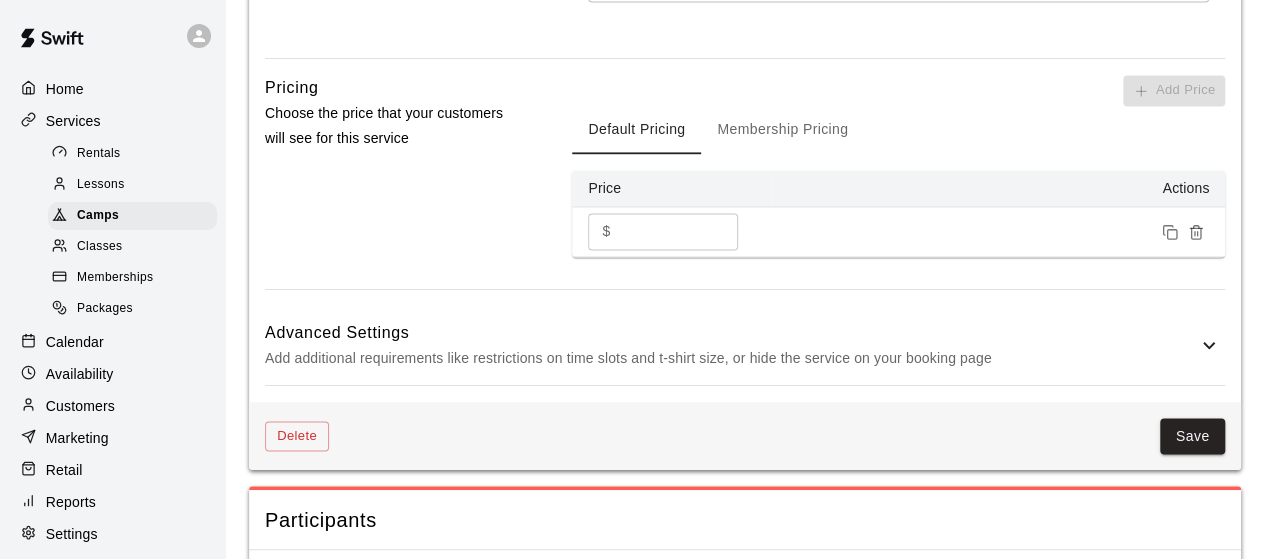 scroll, scrollTop: 1655, scrollLeft: 0, axis: vertical 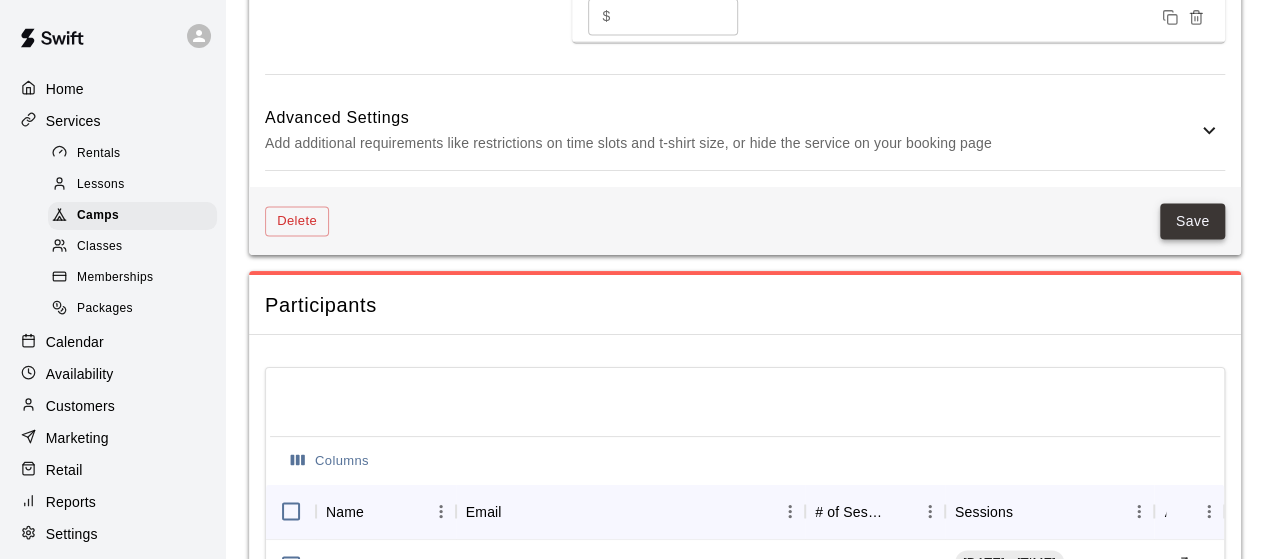 click on "Save" at bounding box center (1193, 221) 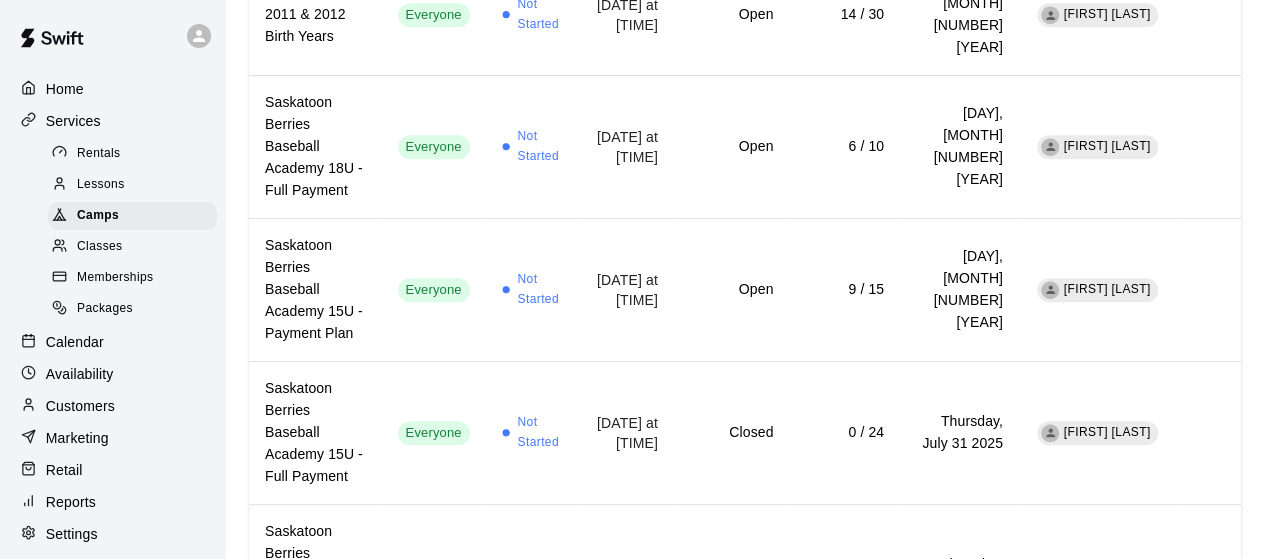 scroll, scrollTop: 698, scrollLeft: 0, axis: vertical 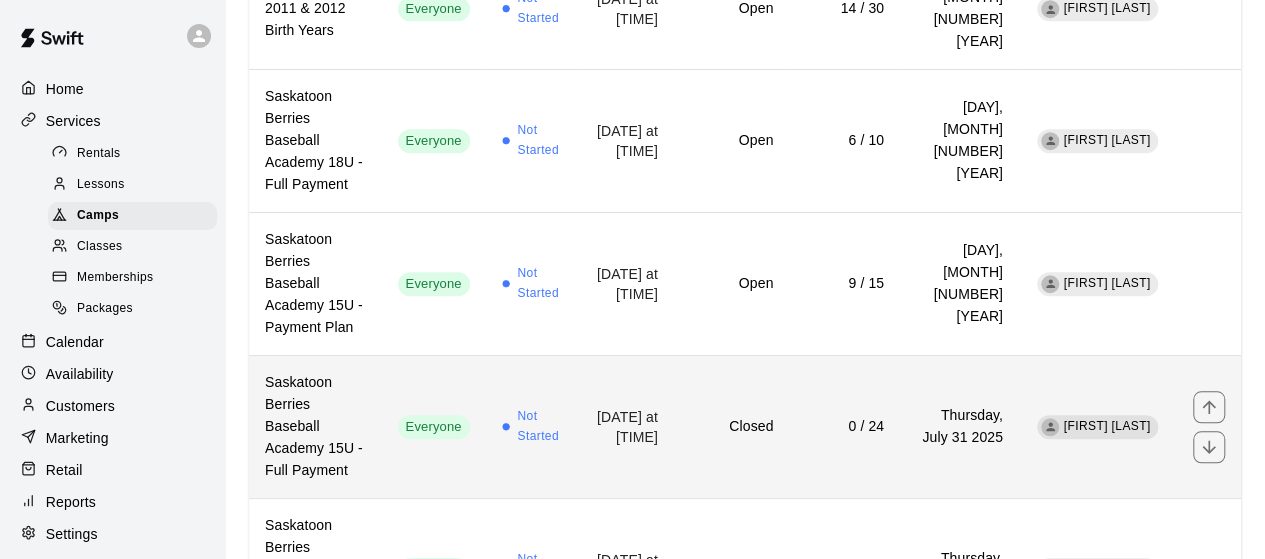 click on "Closed" at bounding box center (731, 427) 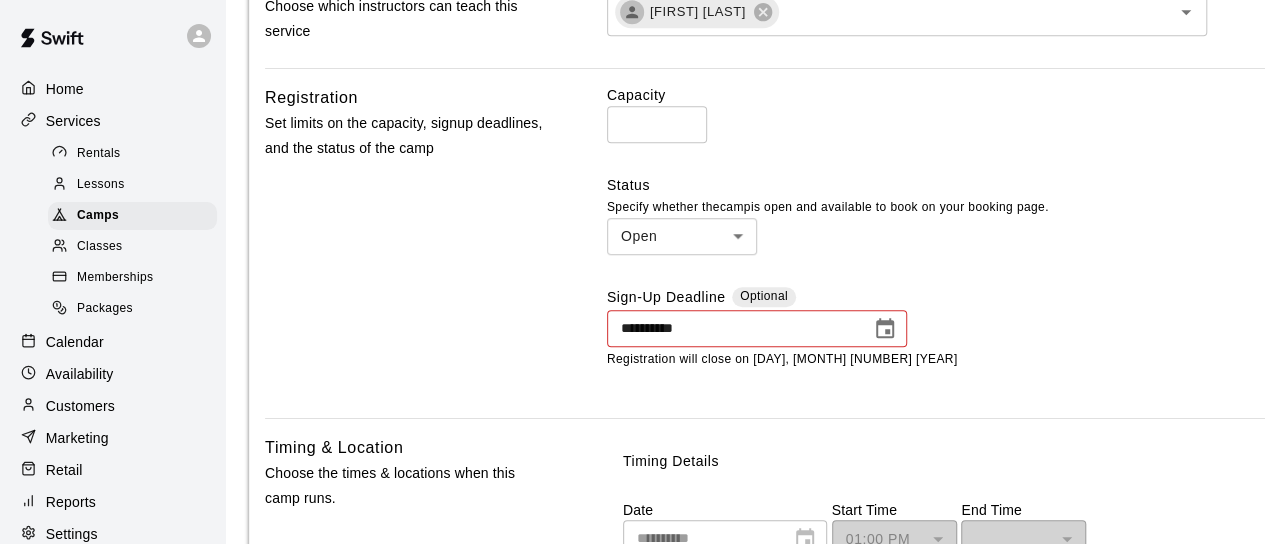 scroll, scrollTop: 940, scrollLeft: 0, axis: vertical 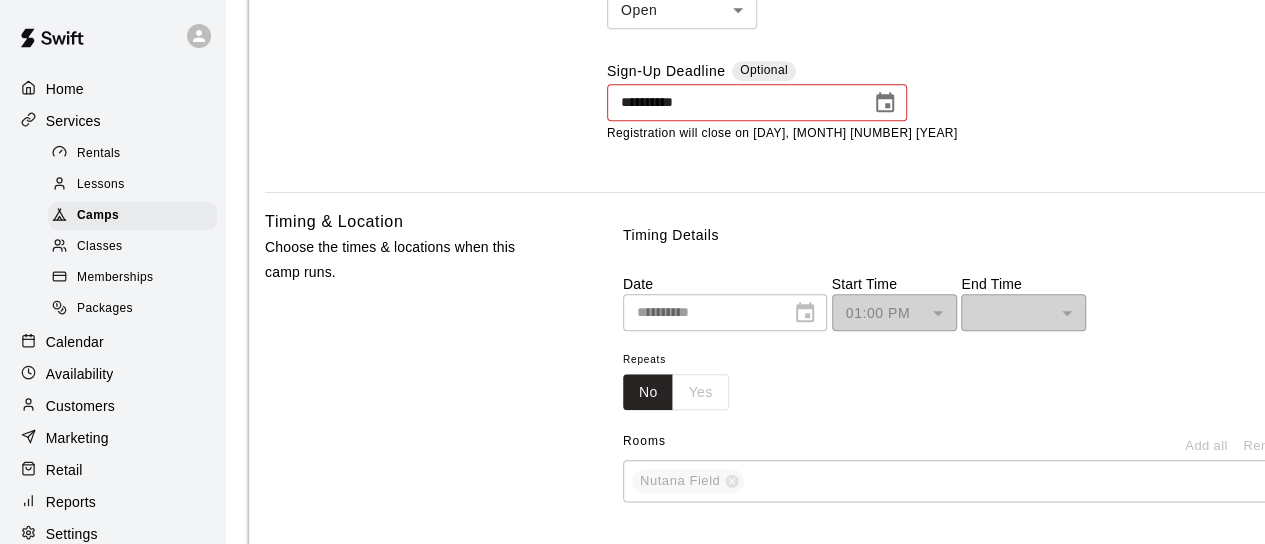 click 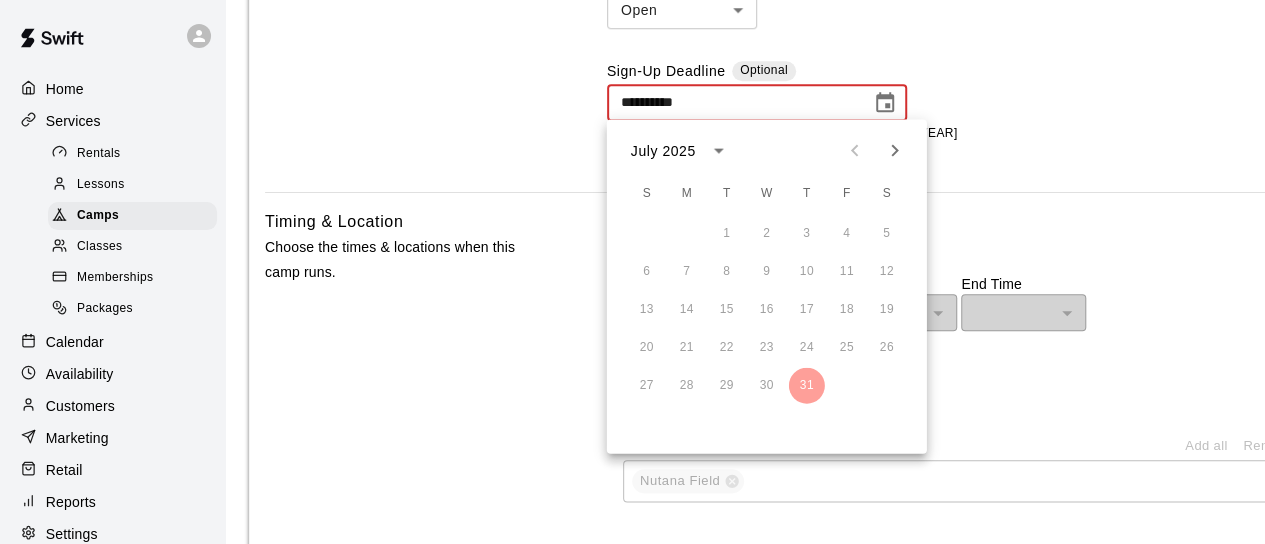 click 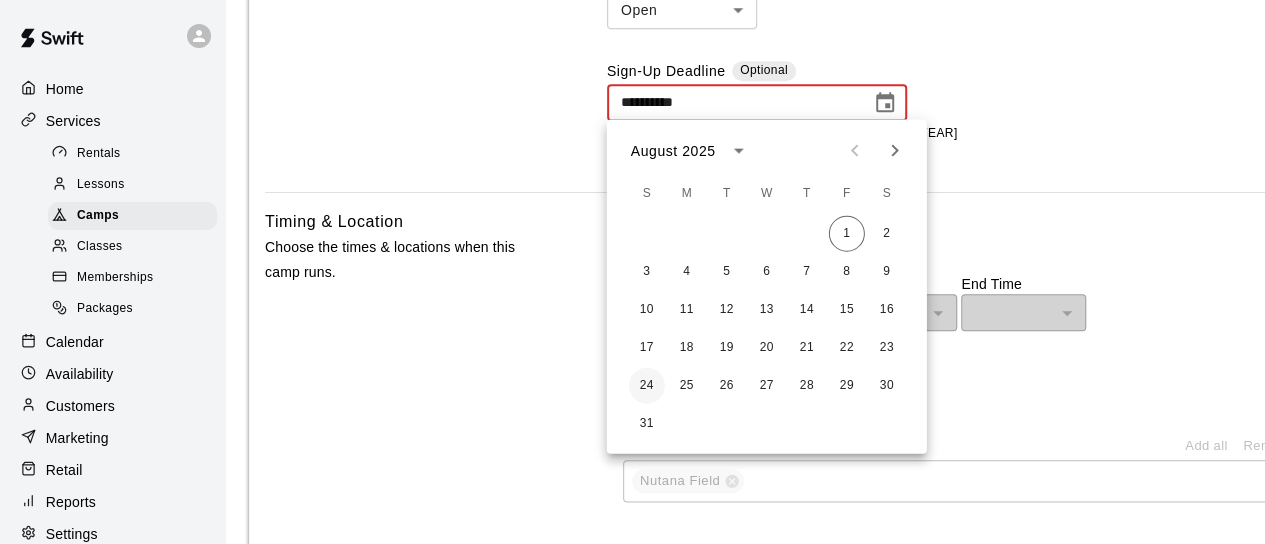 click on "24" at bounding box center [647, 385] 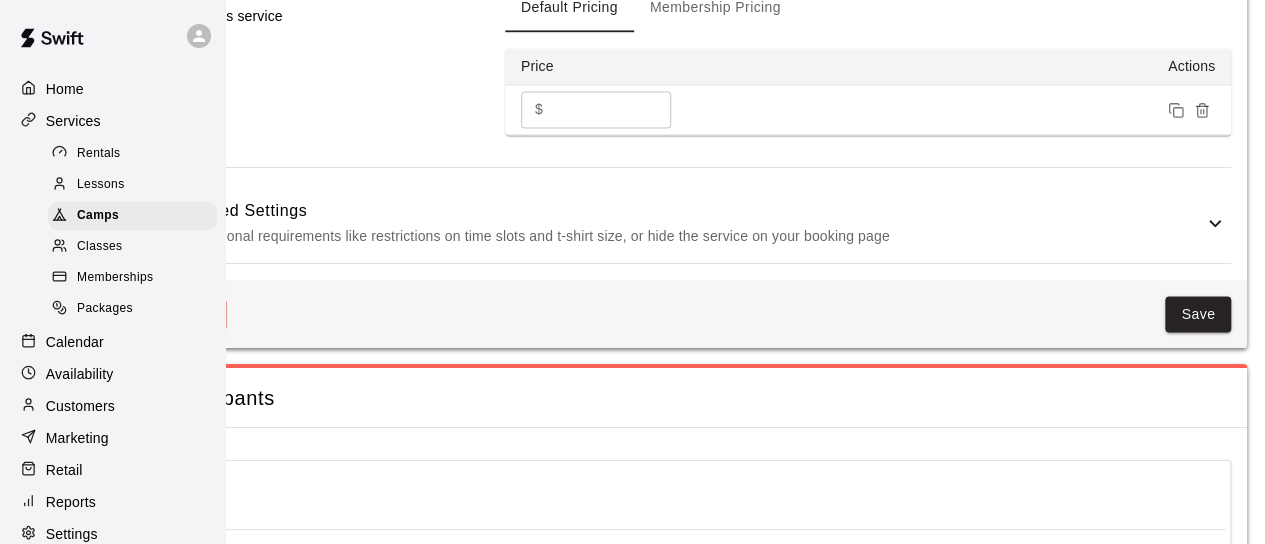 scroll, scrollTop: 1552, scrollLeft: 102, axis: both 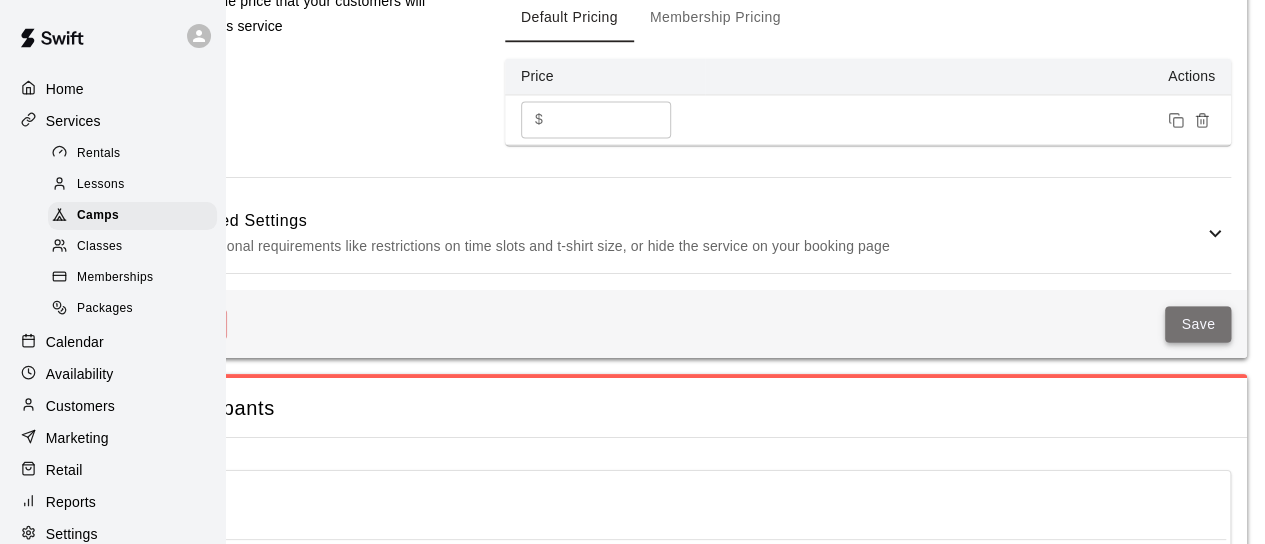 click on "Save" at bounding box center [1198, 324] 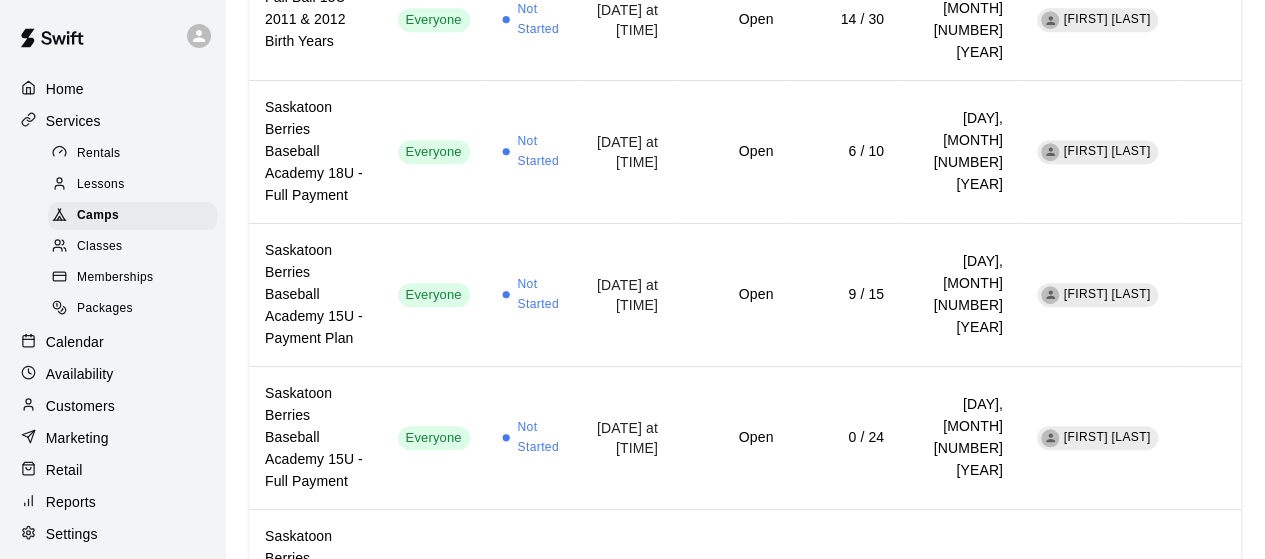 scroll, scrollTop: 767, scrollLeft: 0, axis: vertical 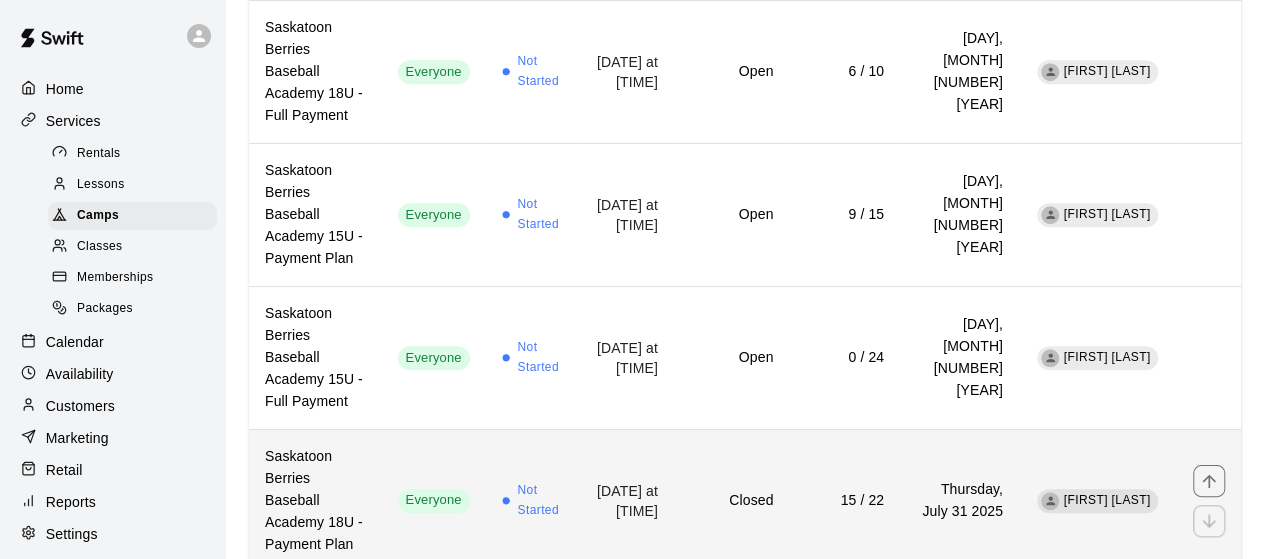 click on "Closed" at bounding box center [731, 500] 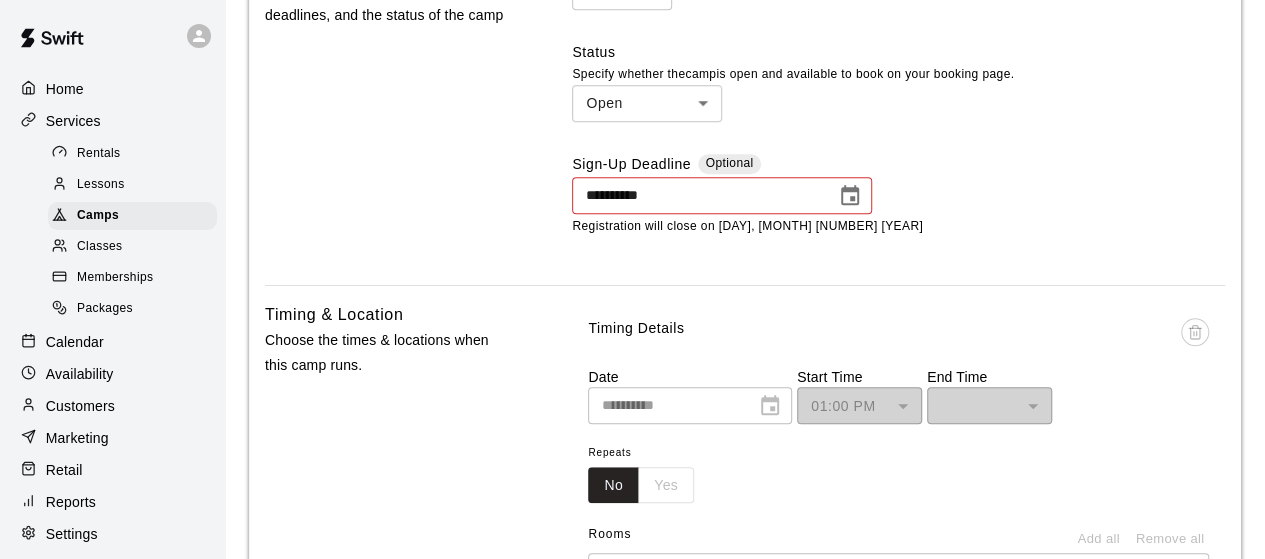 scroll, scrollTop: 815, scrollLeft: 0, axis: vertical 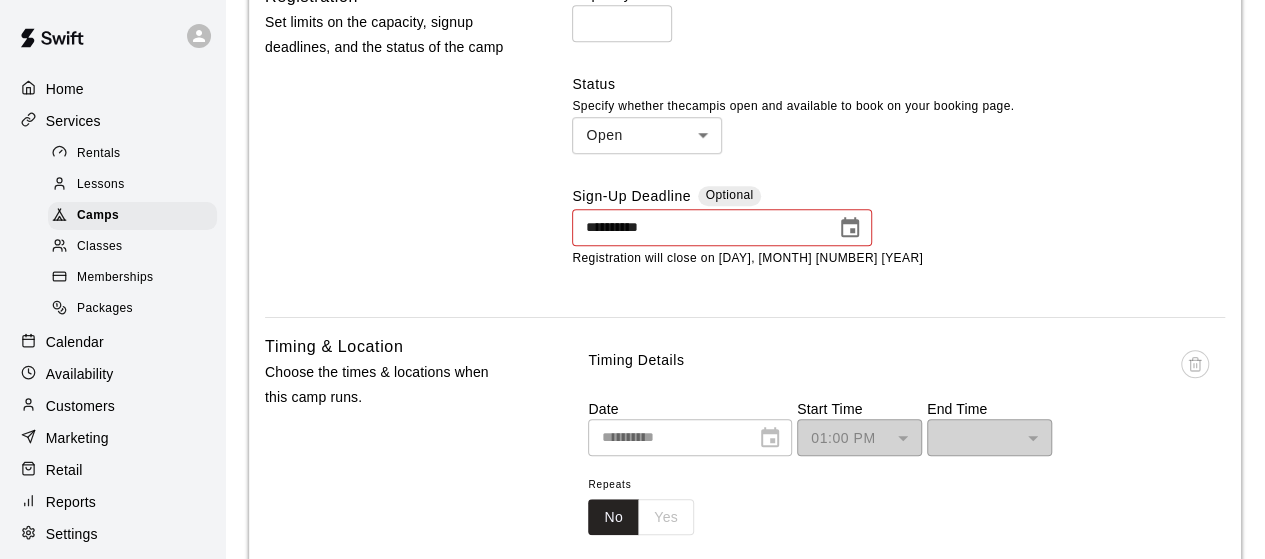 click 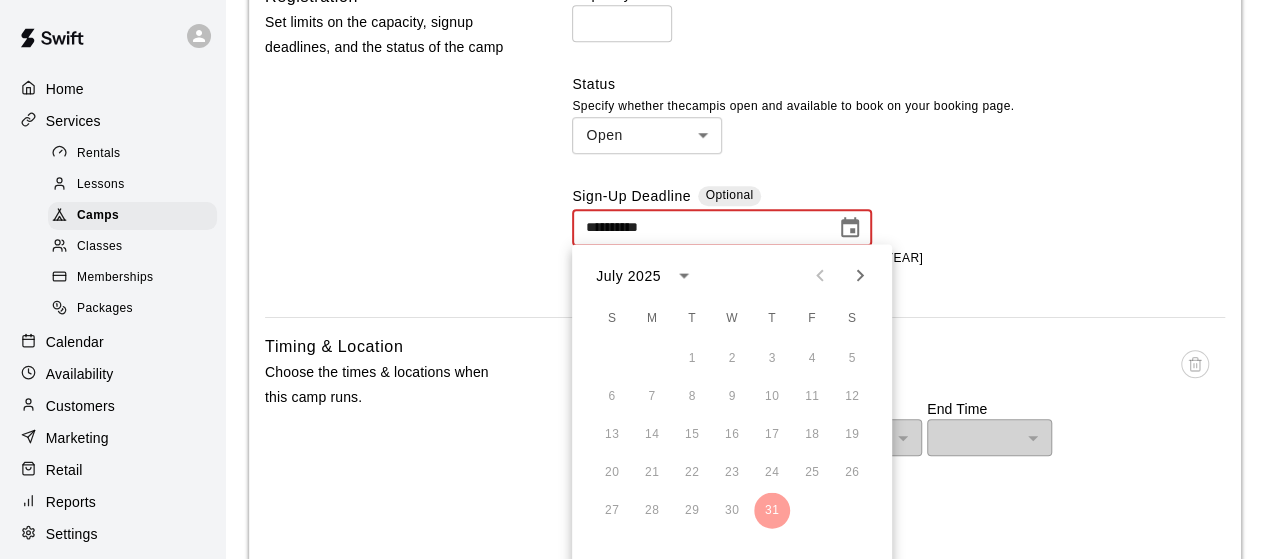 drag, startPoint x: 848, startPoint y: 227, endPoint x: 859, endPoint y: 283, distance: 57.070133 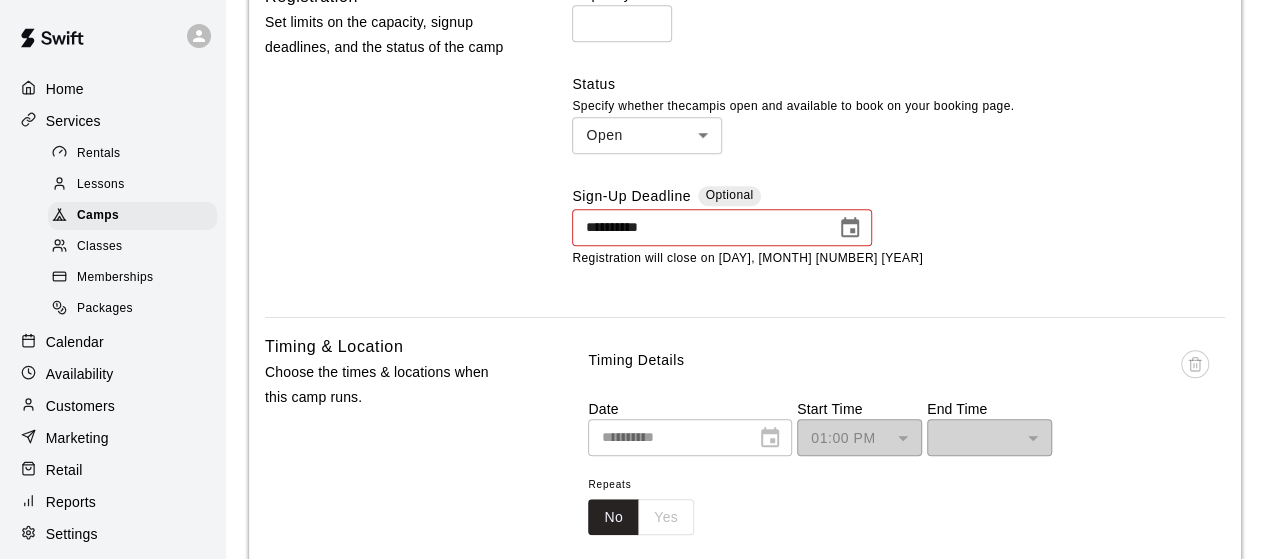 click at bounding box center (828, 262) 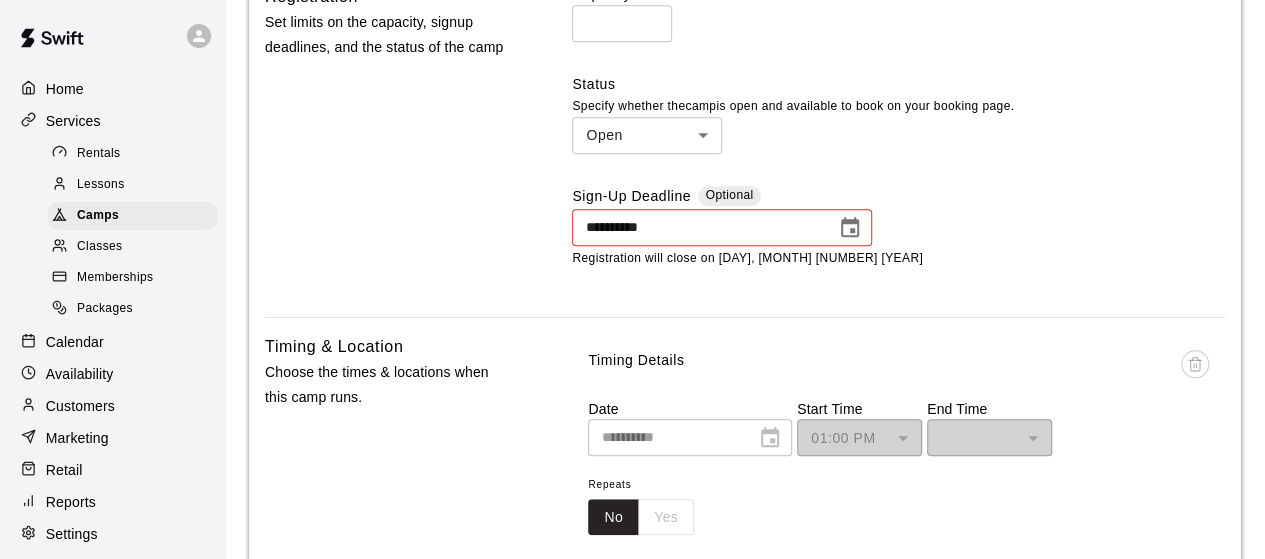 click 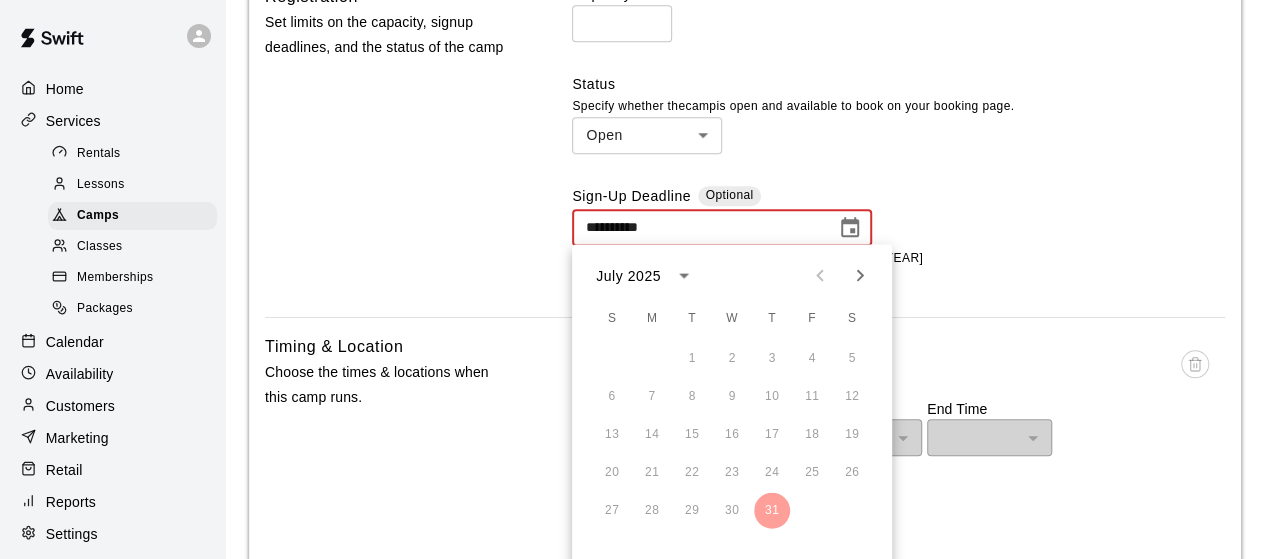 click 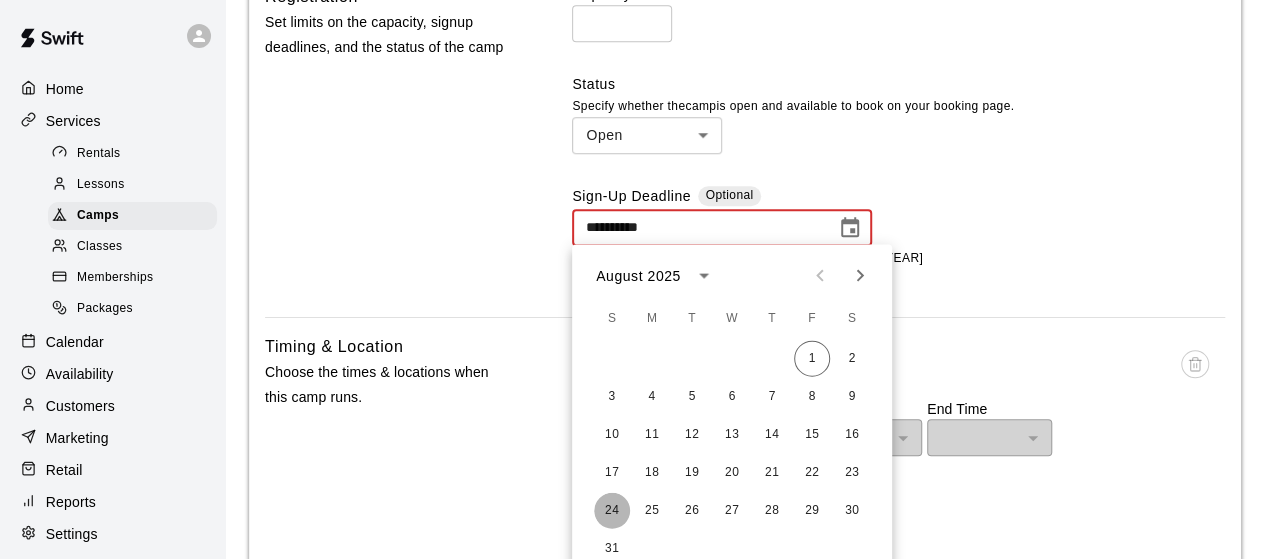 click on "24" at bounding box center [612, 510] 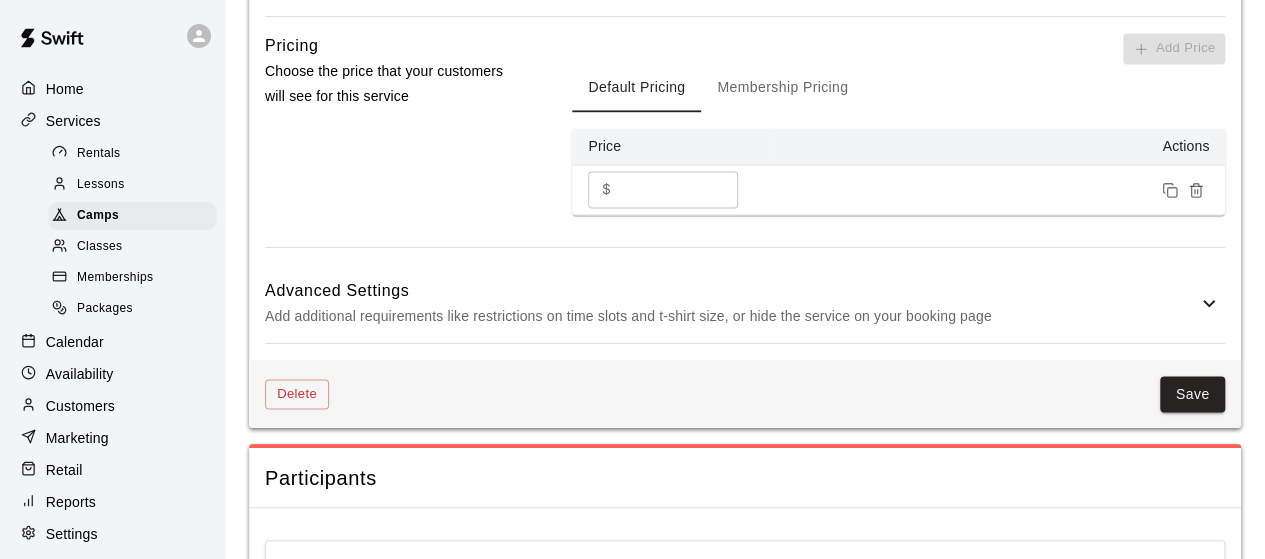 scroll, scrollTop: 1497, scrollLeft: 0, axis: vertical 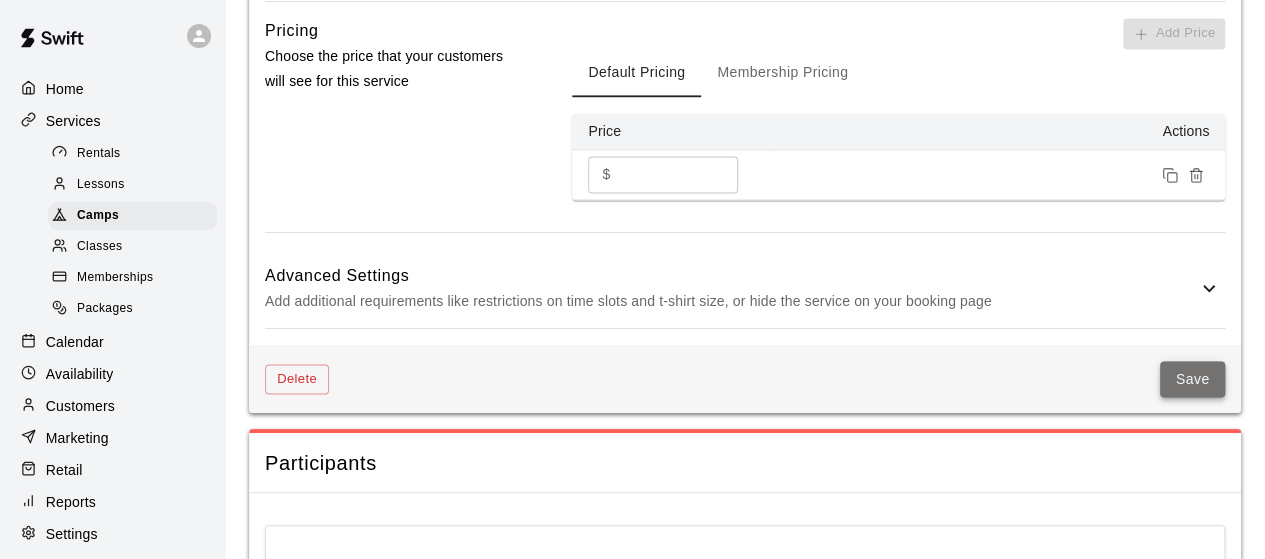 click on "Save" at bounding box center (1193, 379) 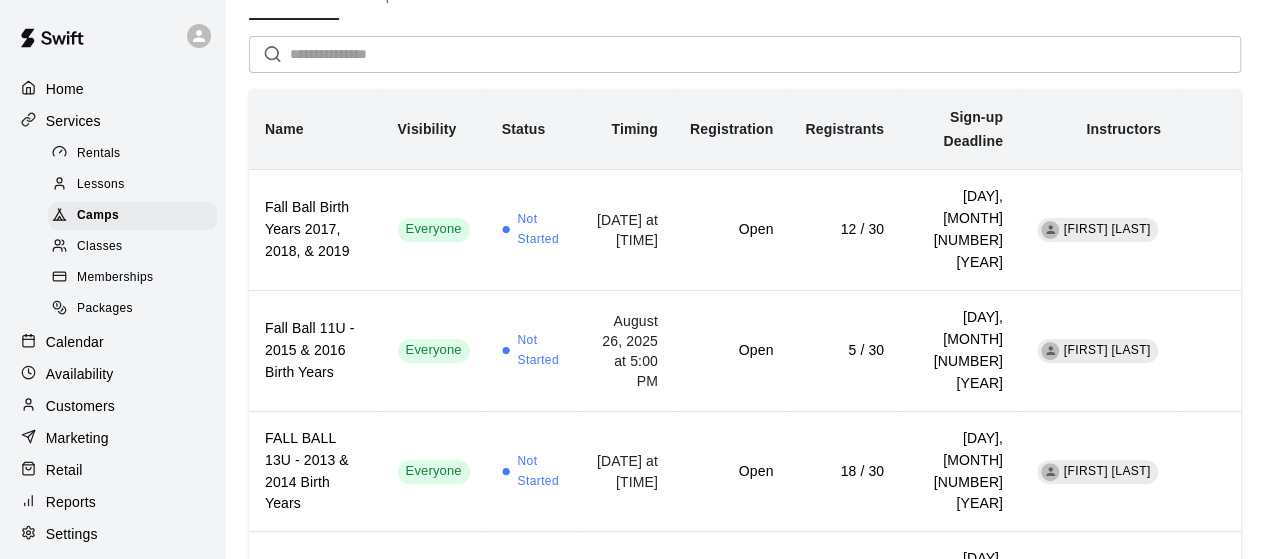 scroll, scrollTop: 0, scrollLeft: 0, axis: both 